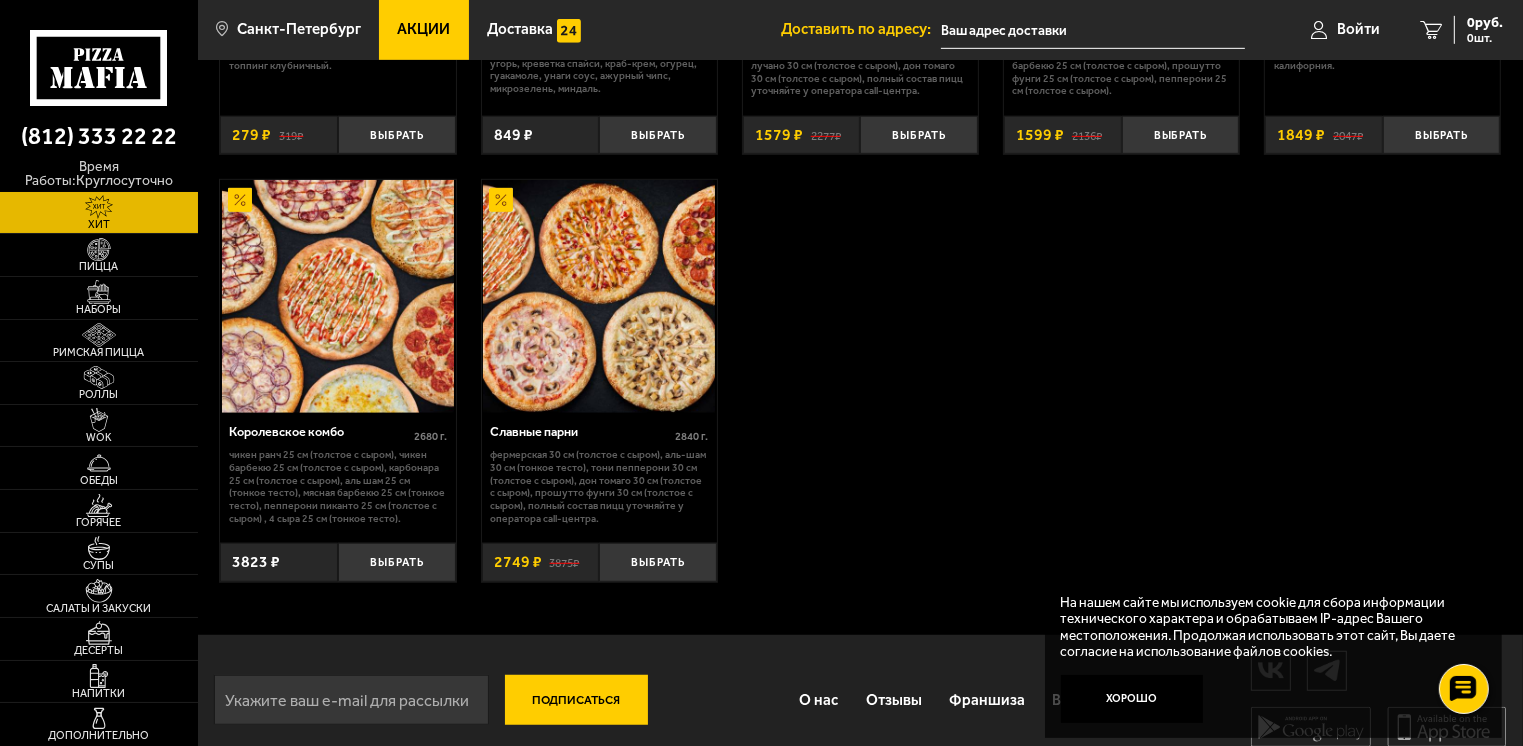 scroll, scrollTop: 1279, scrollLeft: 0, axis: vertical 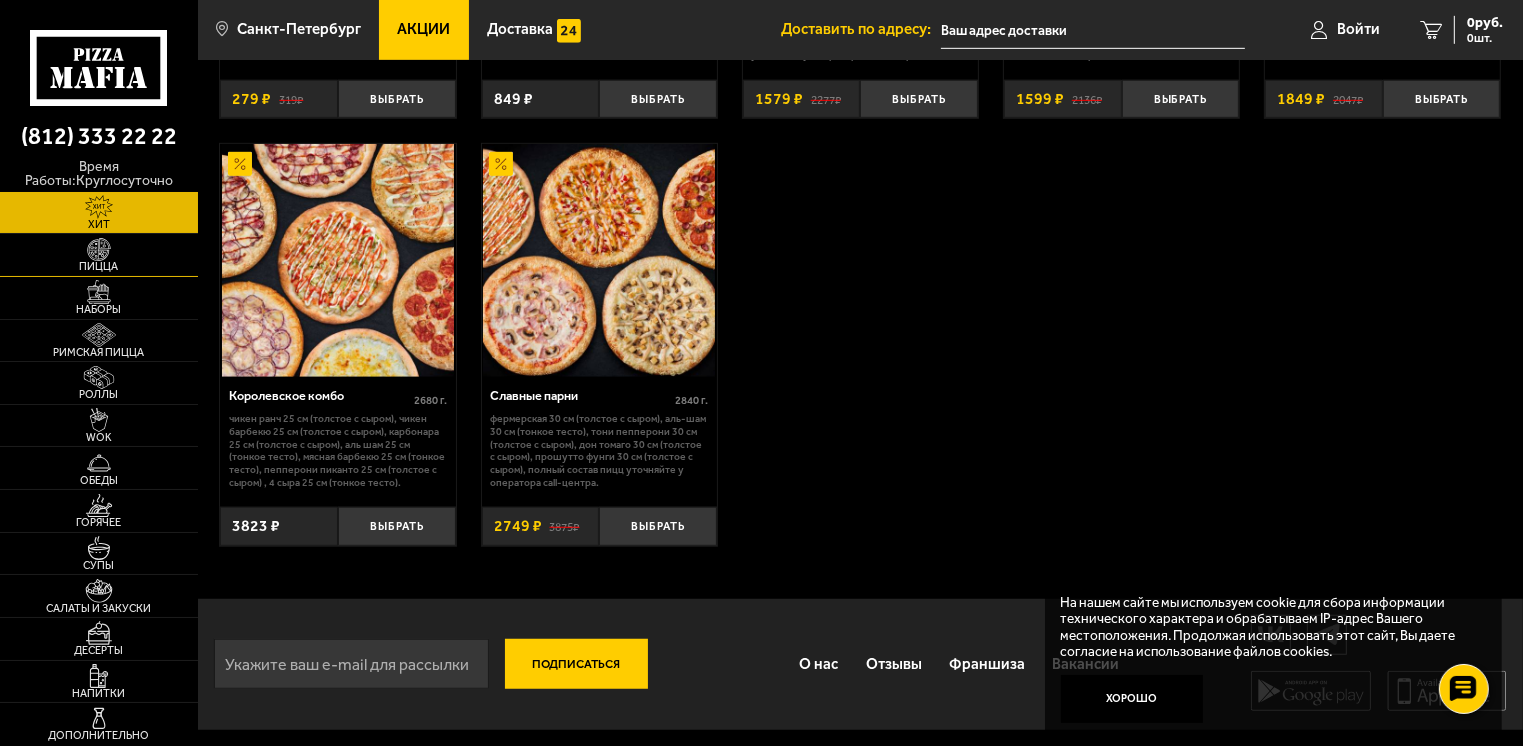 click at bounding box center (99, 250) 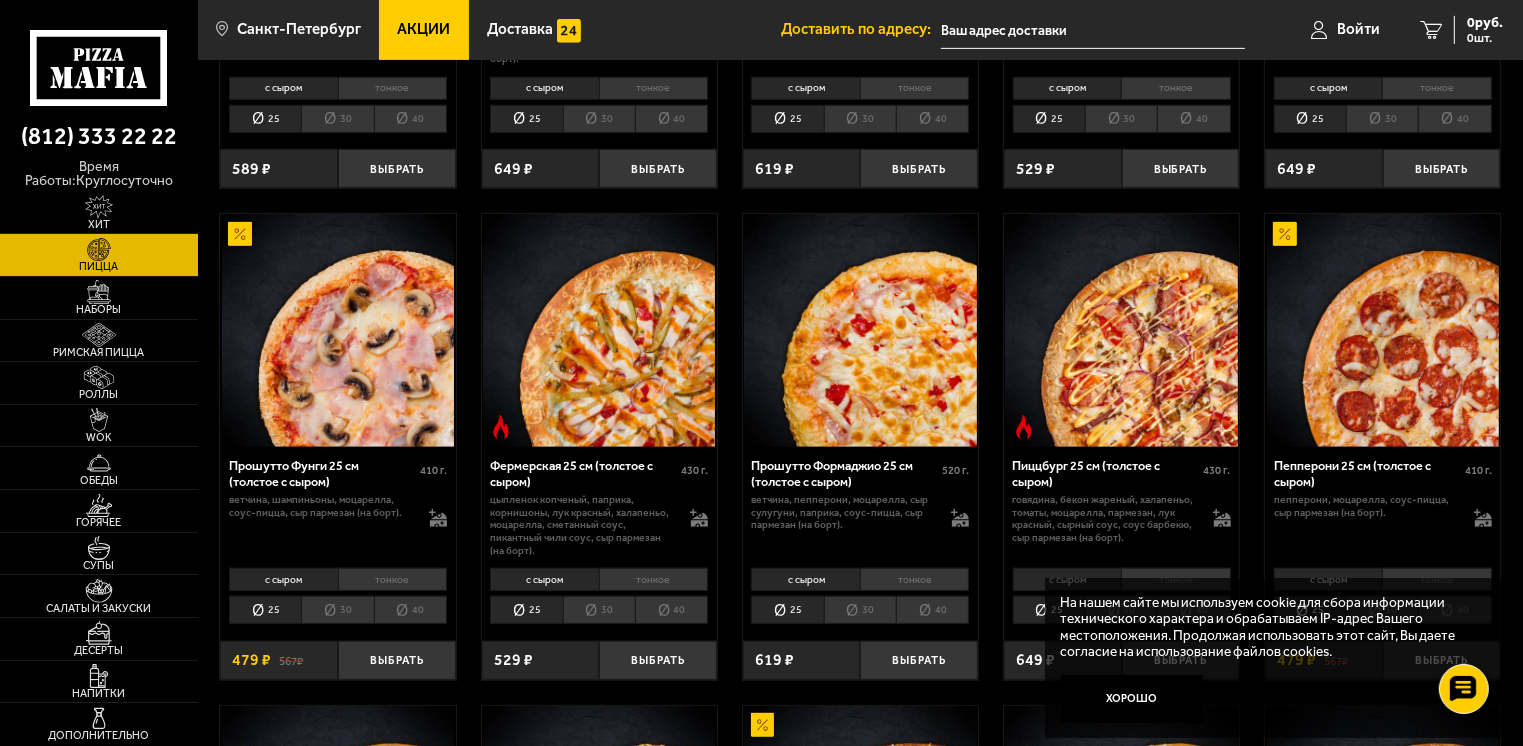 scroll, scrollTop: 1000, scrollLeft: 0, axis: vertical 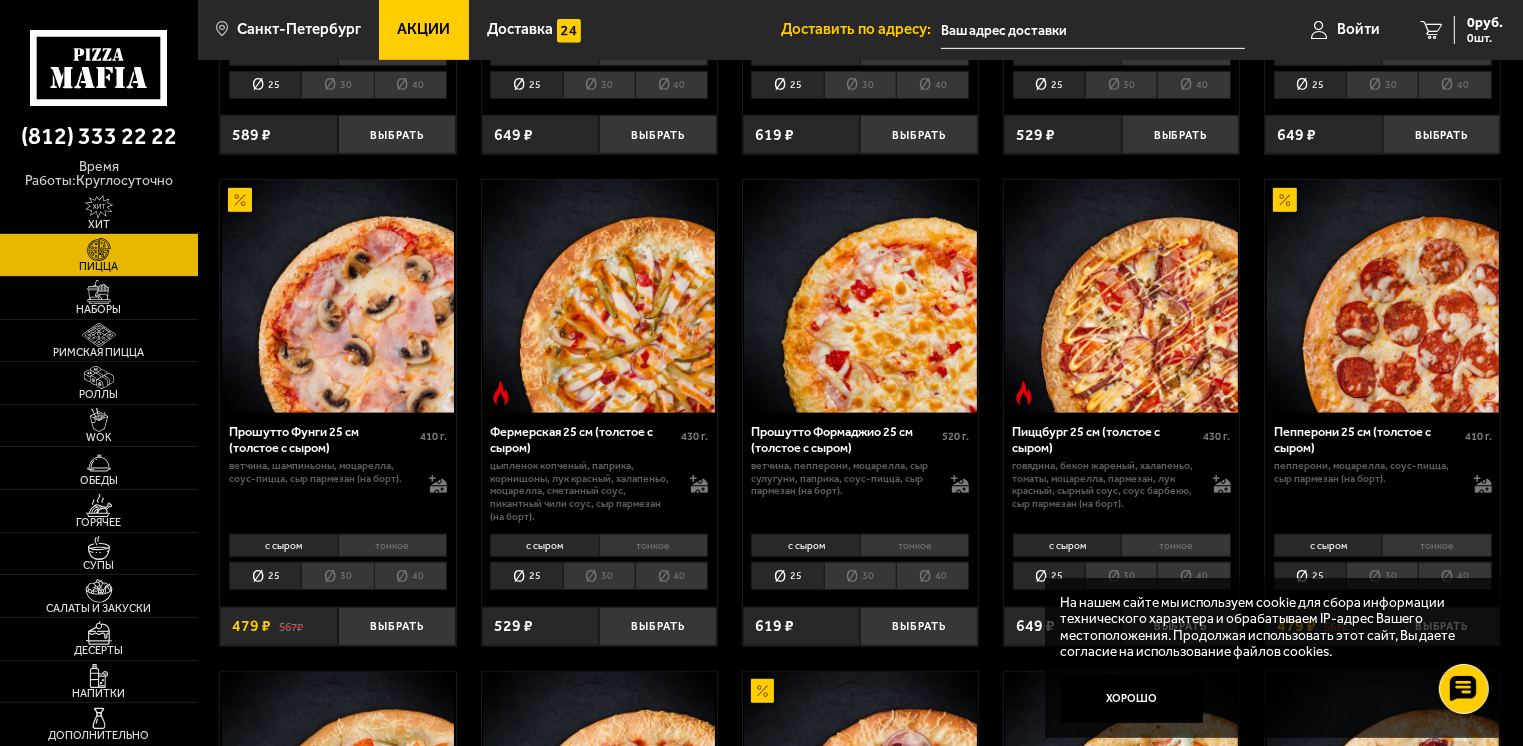 click on "тонкое" at bounding box center [653, 545] 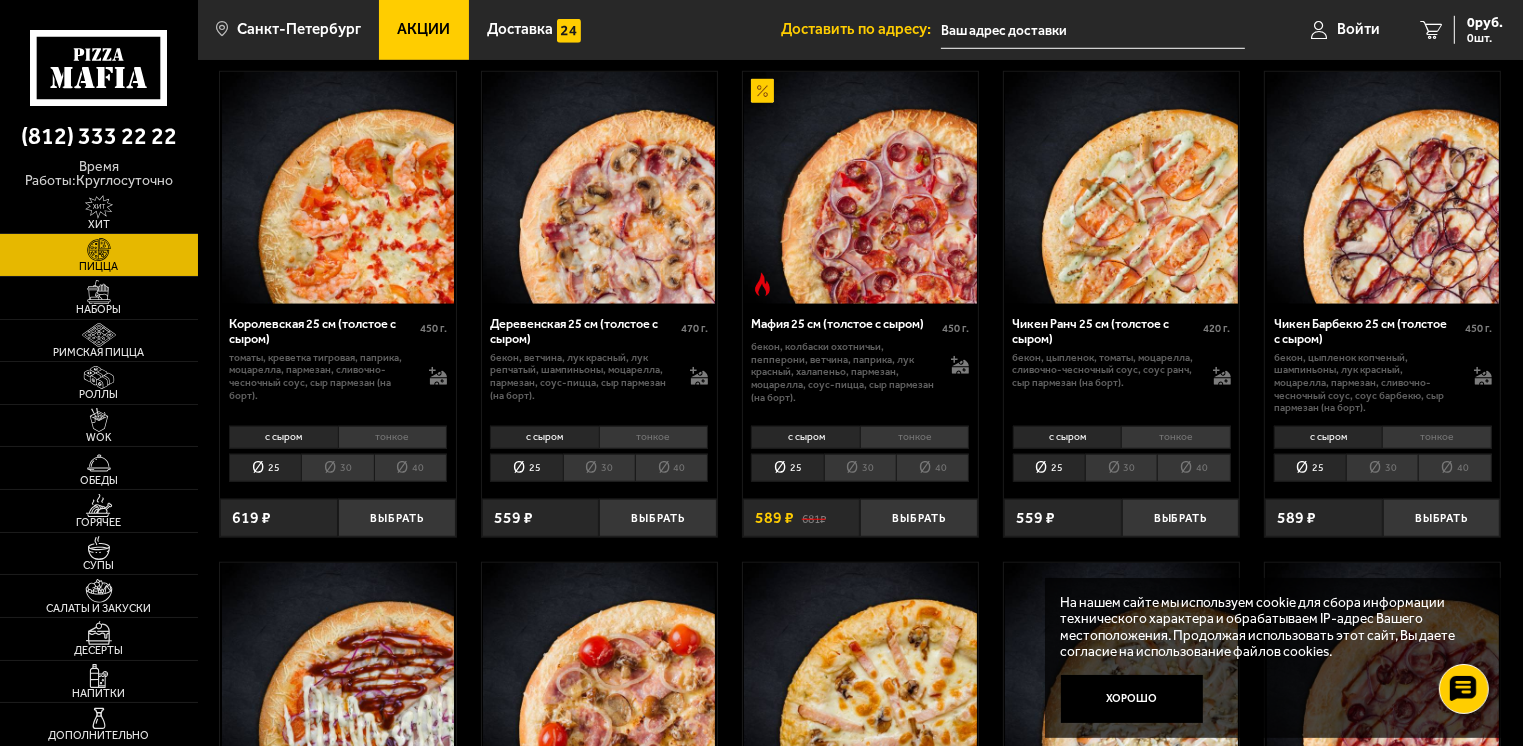 scroll, scrollTop: 1600, scrollLeft: 0, axis: vertical 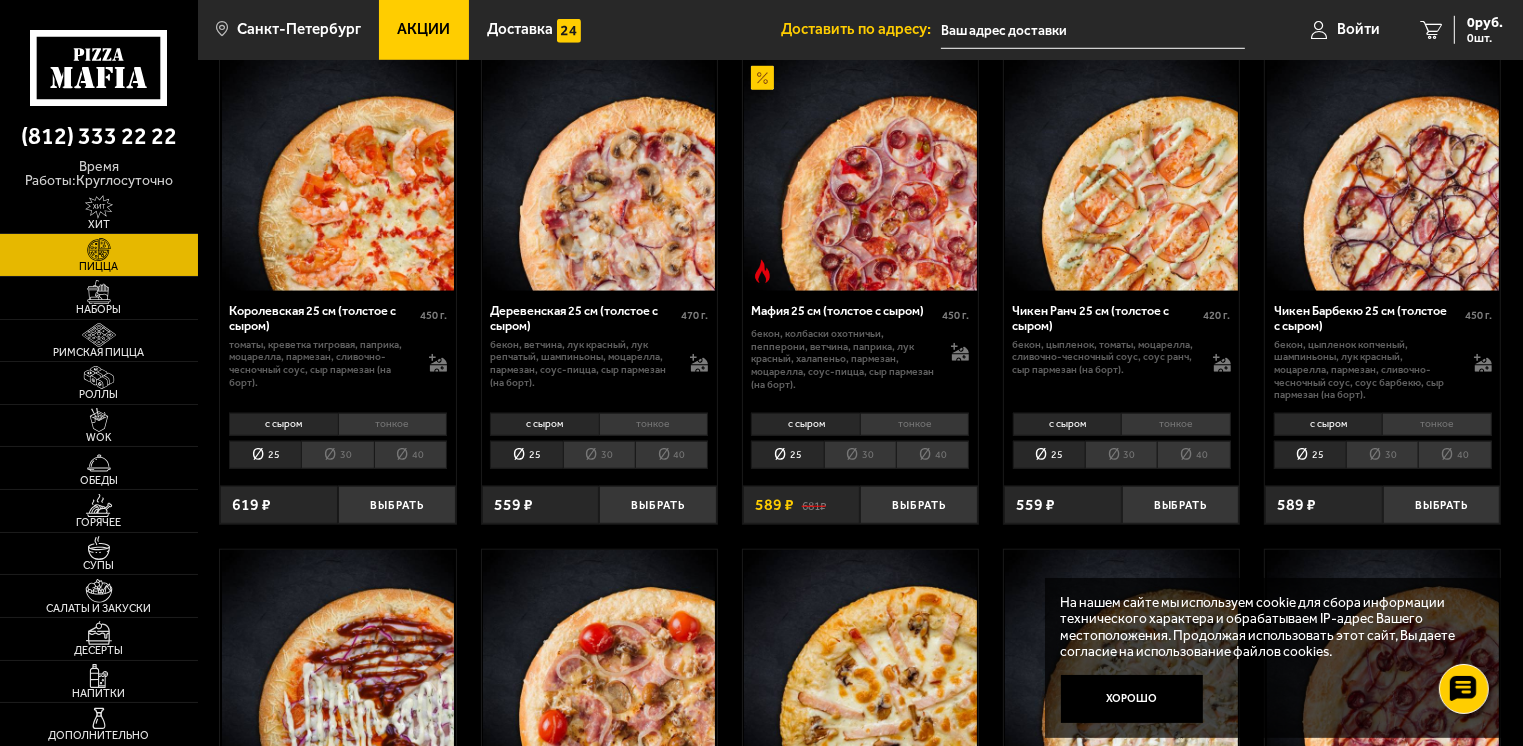 click on "тонкое" at bounding box center (653, 424) 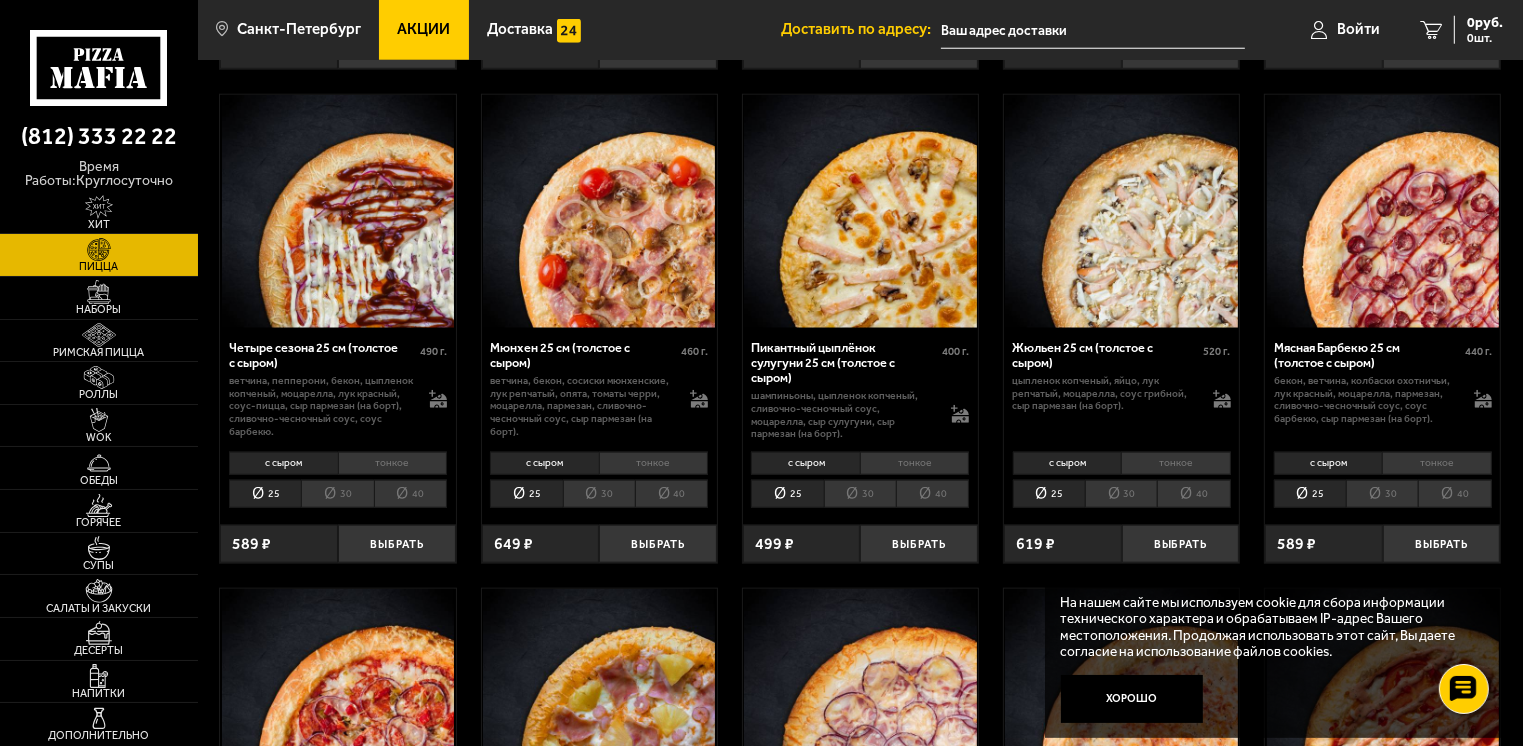 scroll, scrollTop: 2100, scrollLeft: 0, axis: vertical 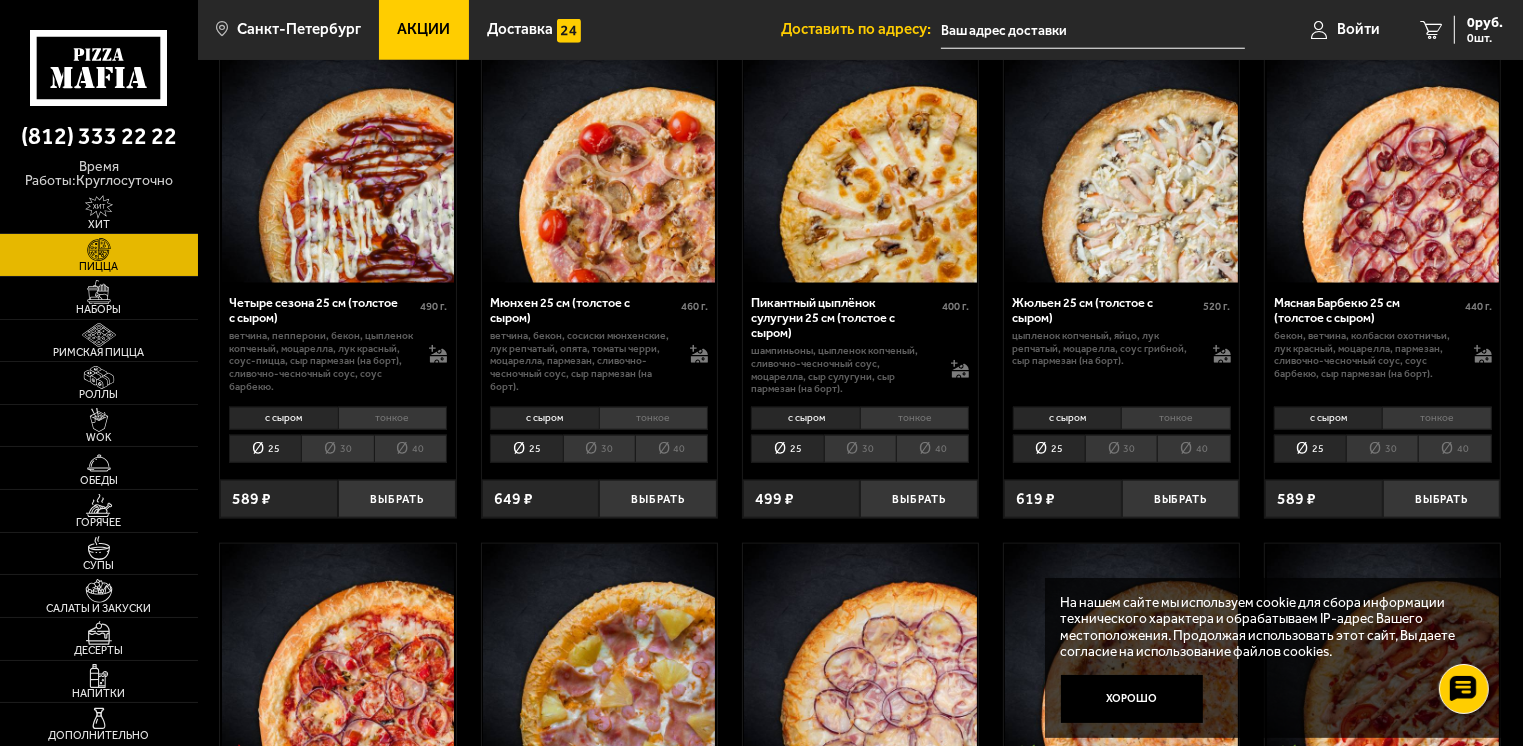 click on "тонкое" at bounding box center (914, 418) 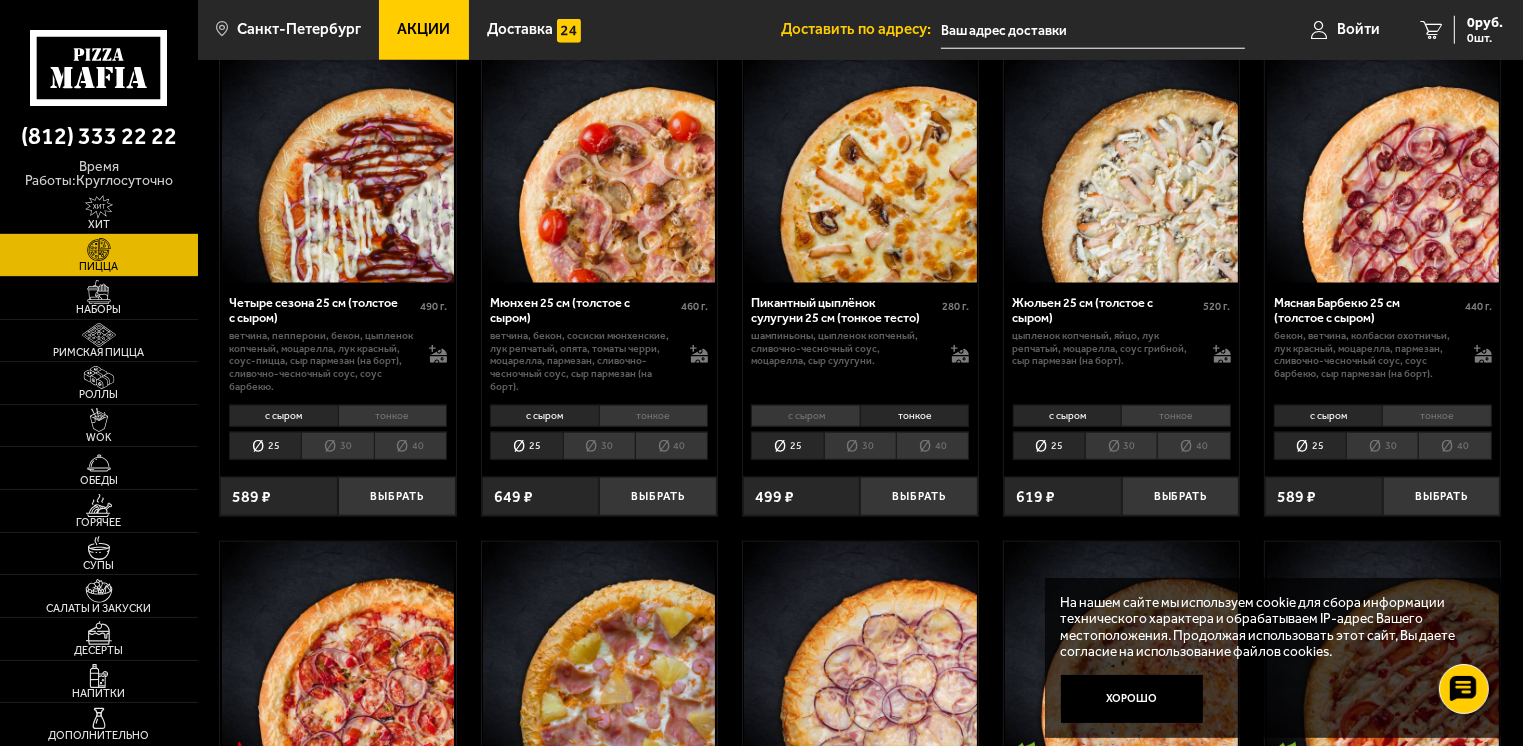 click on "40" at bounding box center [932, 446] 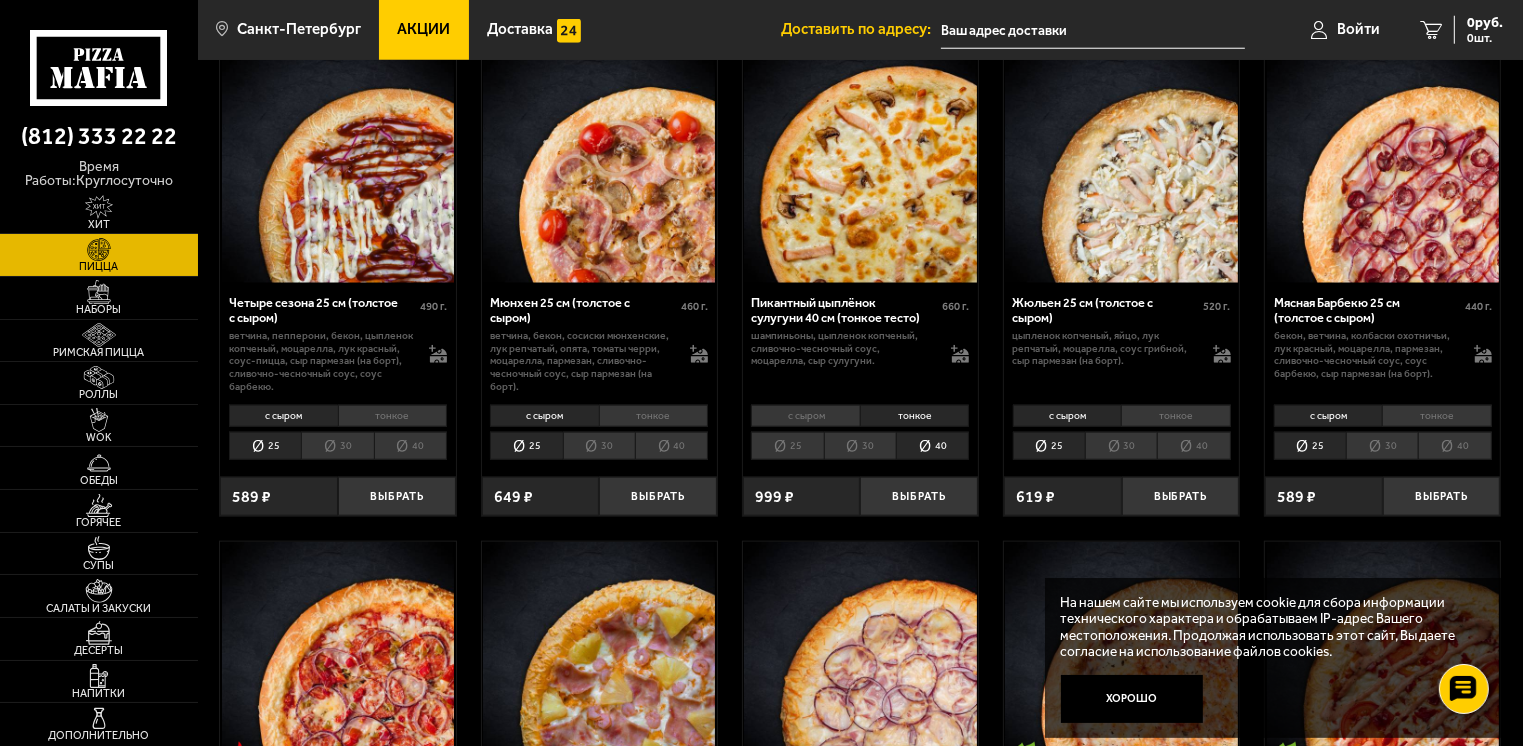 click on "30" at bounding box center [860, 446] 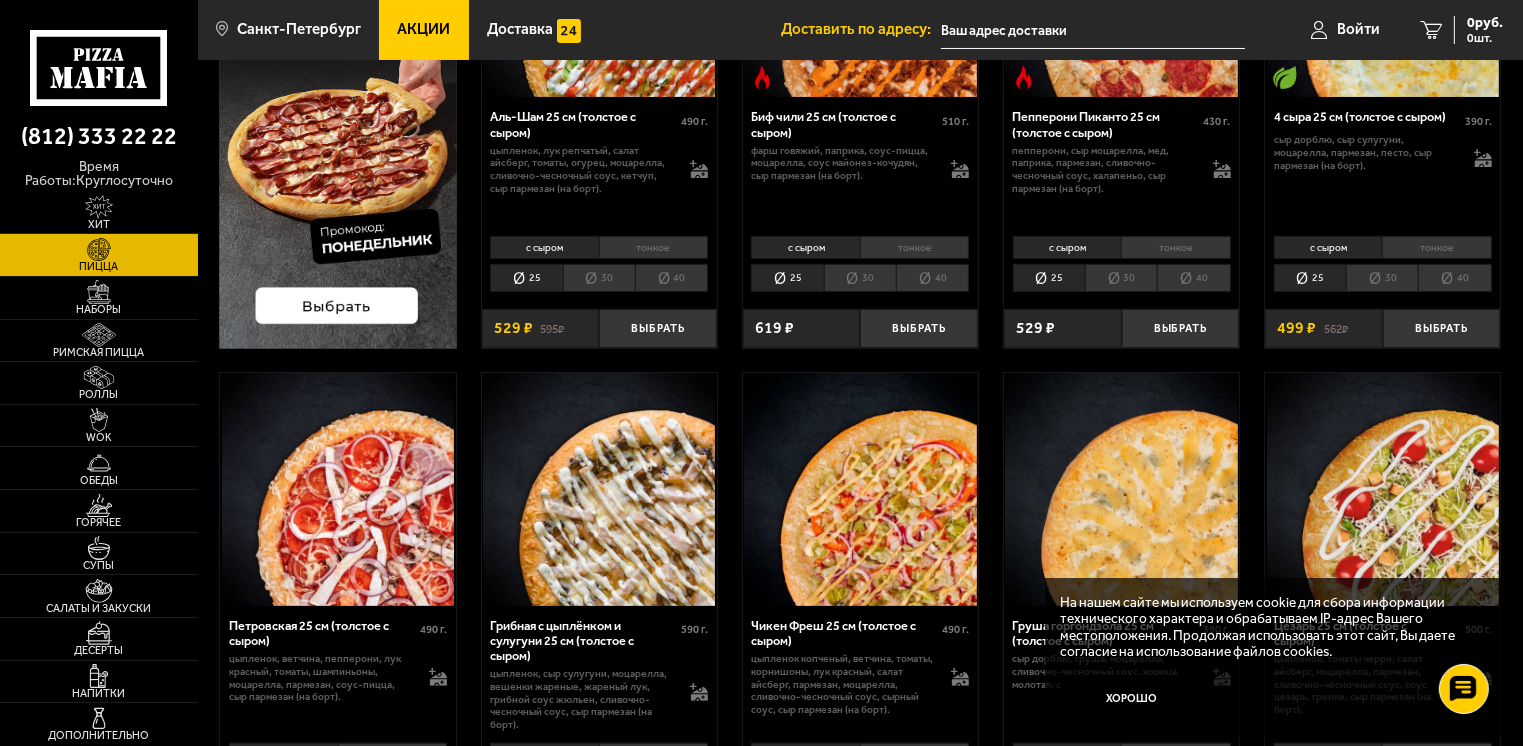 scroll, scrollTop: 0, scrollLeft: 0, axis: both 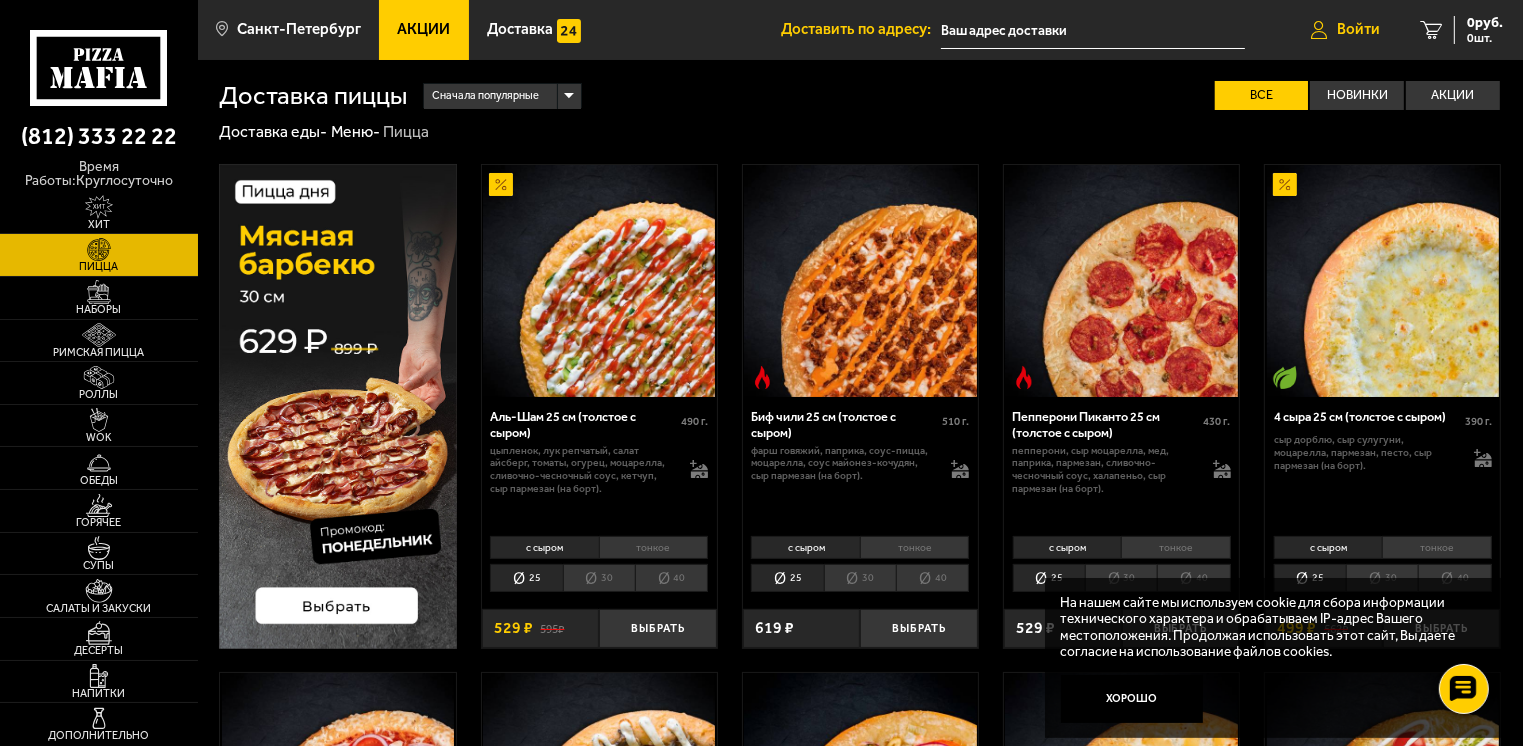 click on "Войти" at bounding box center [1358, 29] 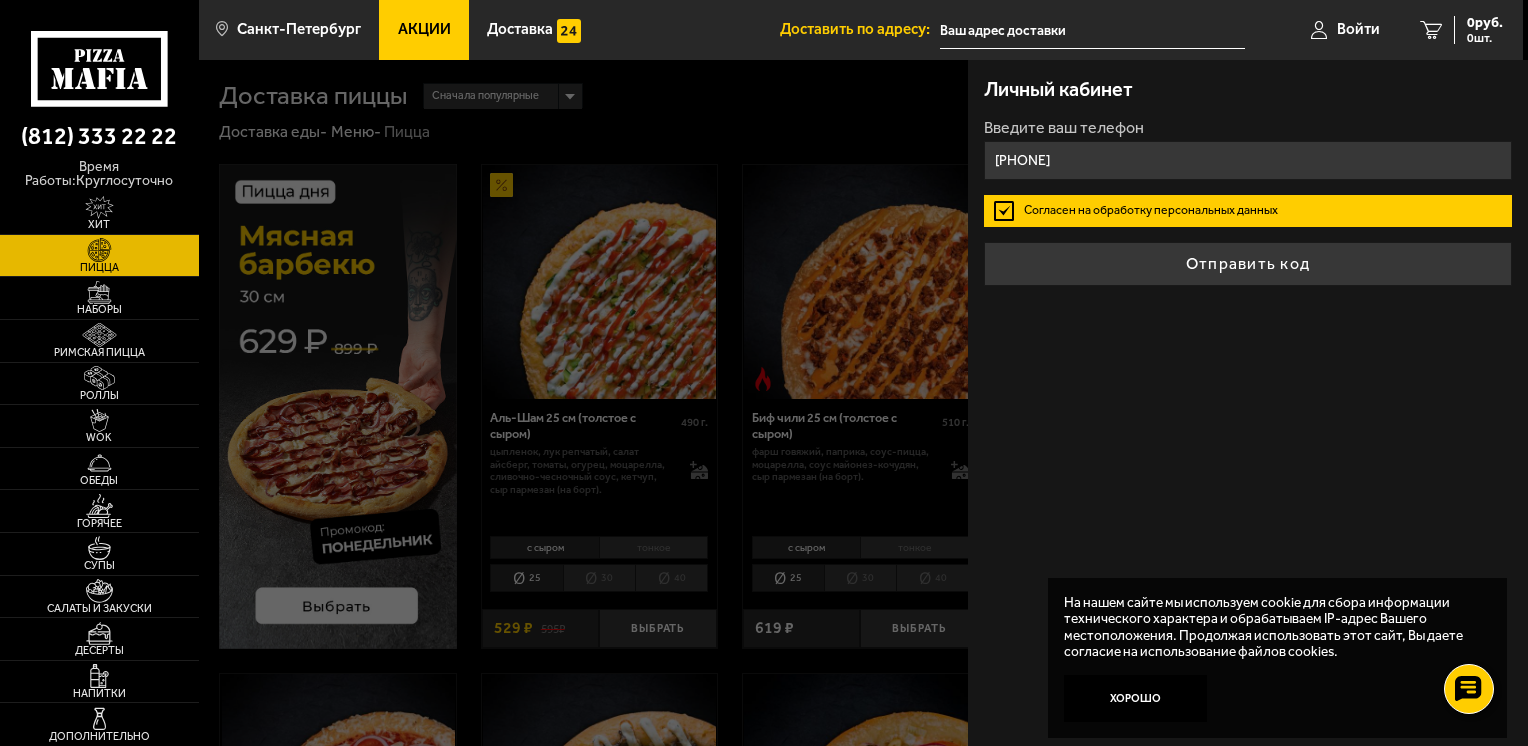 type on "+7 (921) 782-16-14" 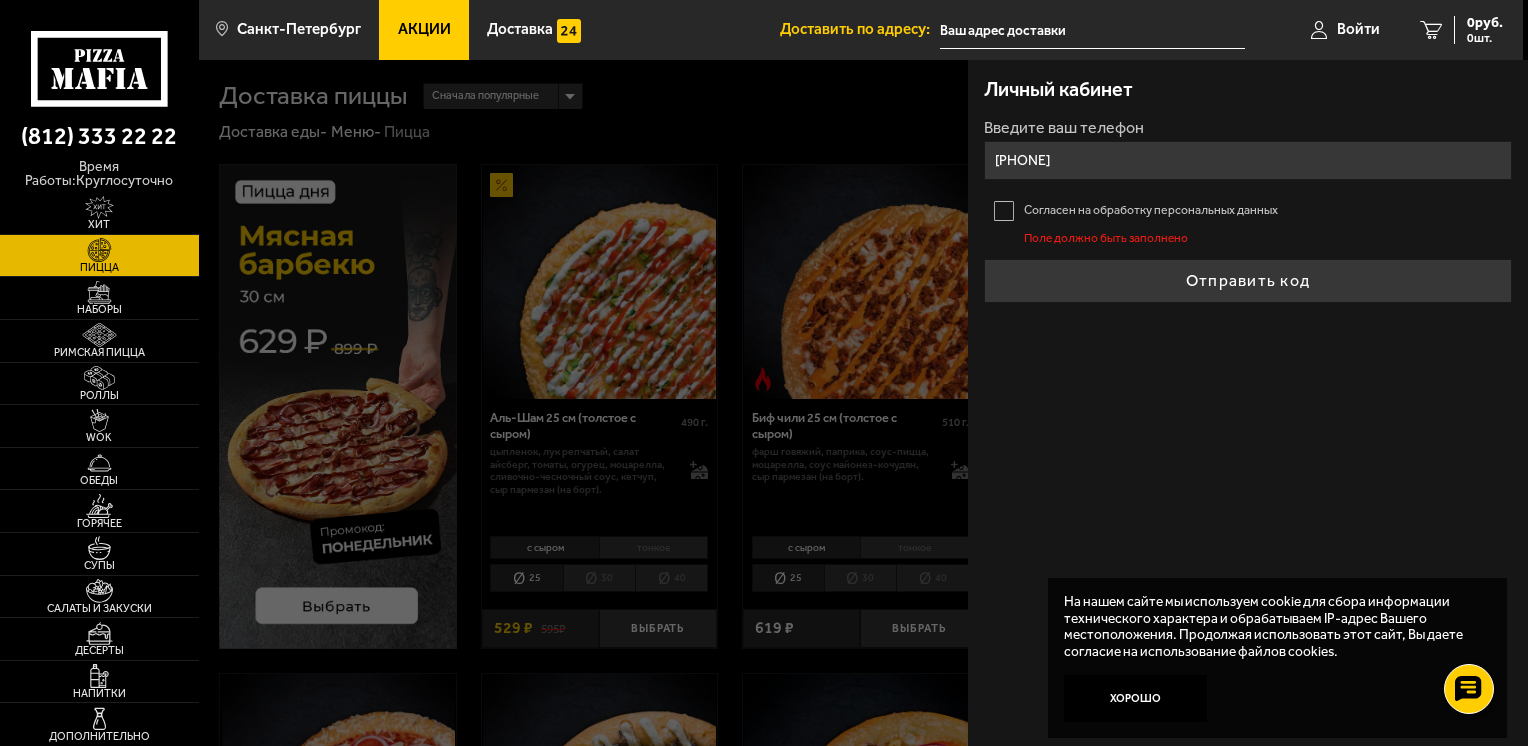 click on "Согласен на обработку персональных данных" at bounding box center (1248, 211) 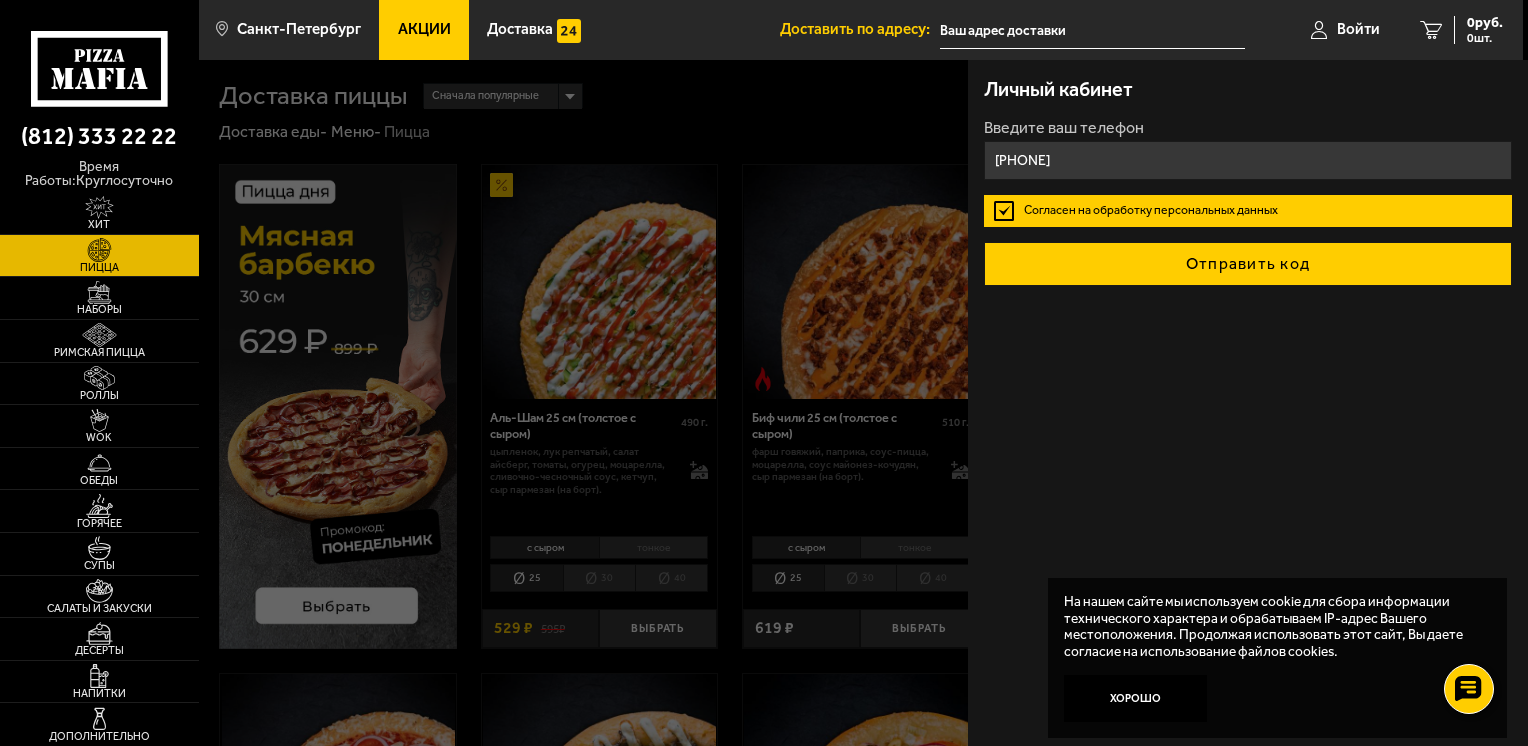 click on "Отправить код" at bounding box center (1248, 264) 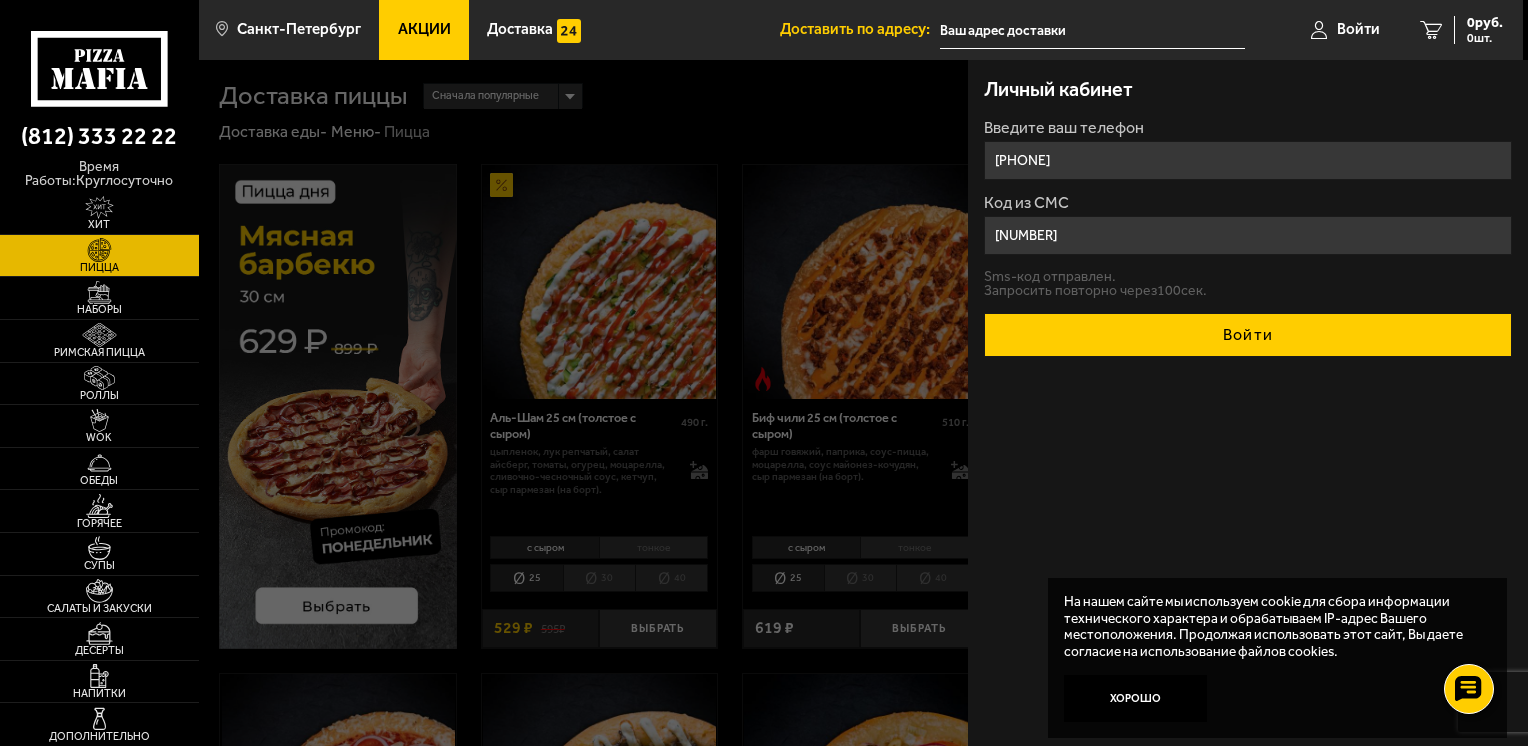 type on "827935" 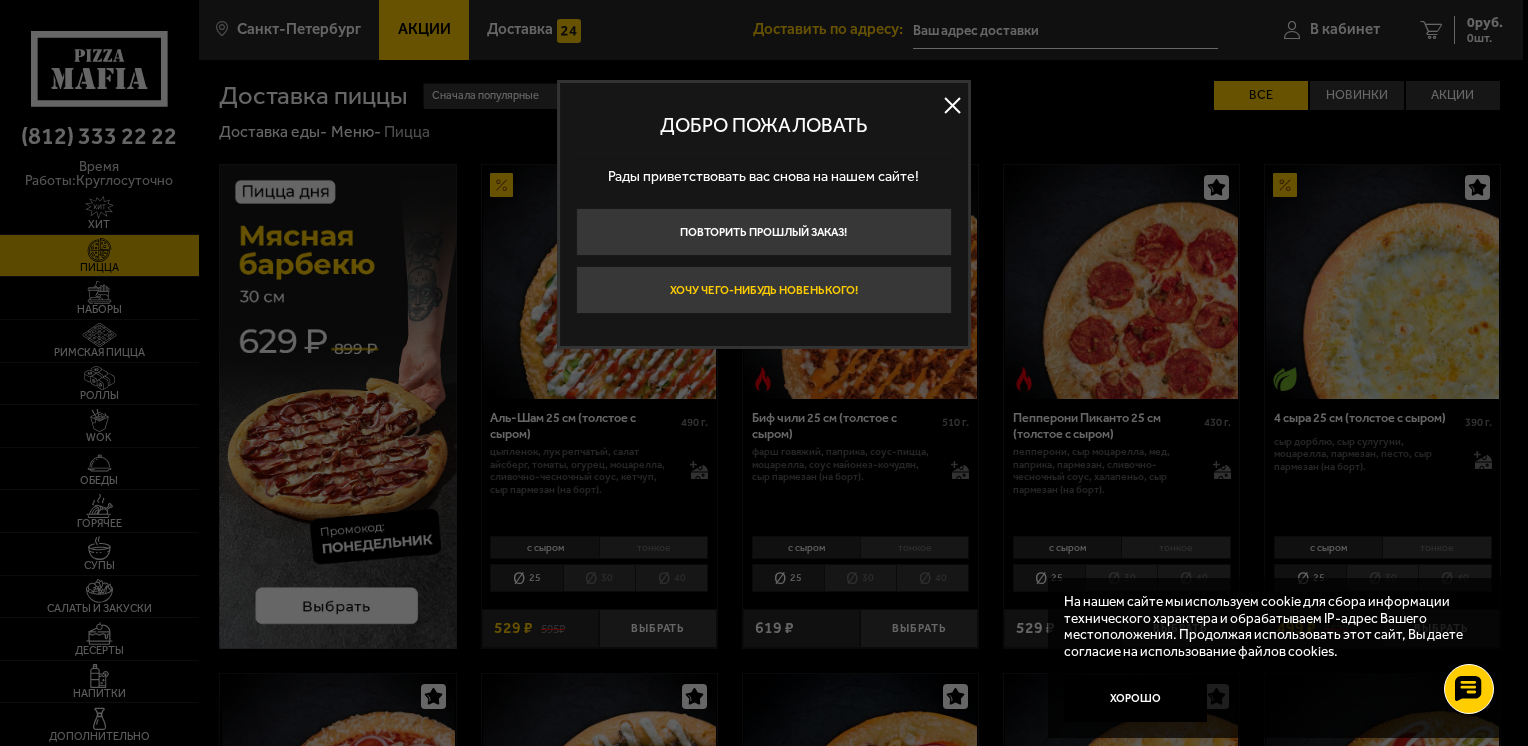 click on "Хочу чего-нибудь новенького!" at bounding box center [764, 290] 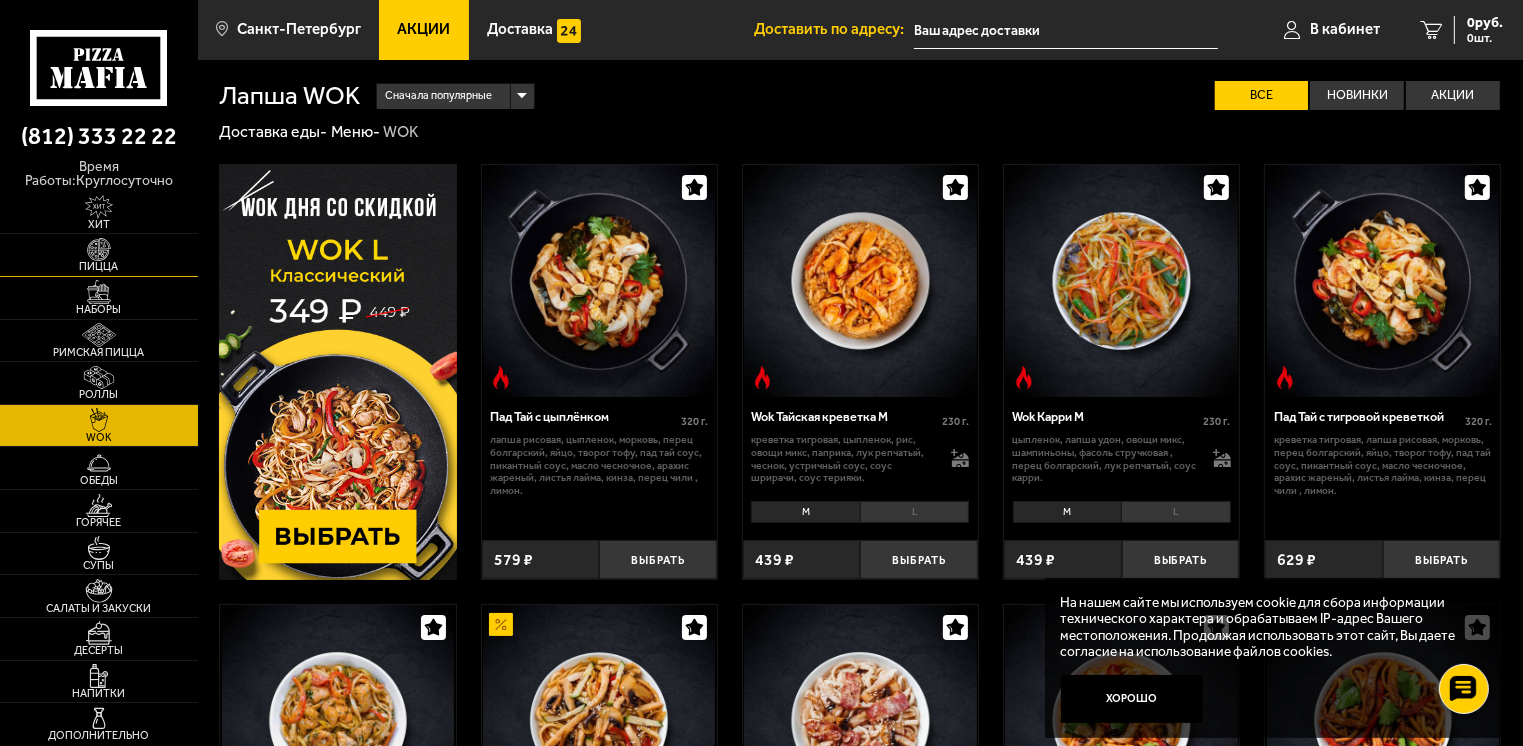 click at bounding box center (99, 250) 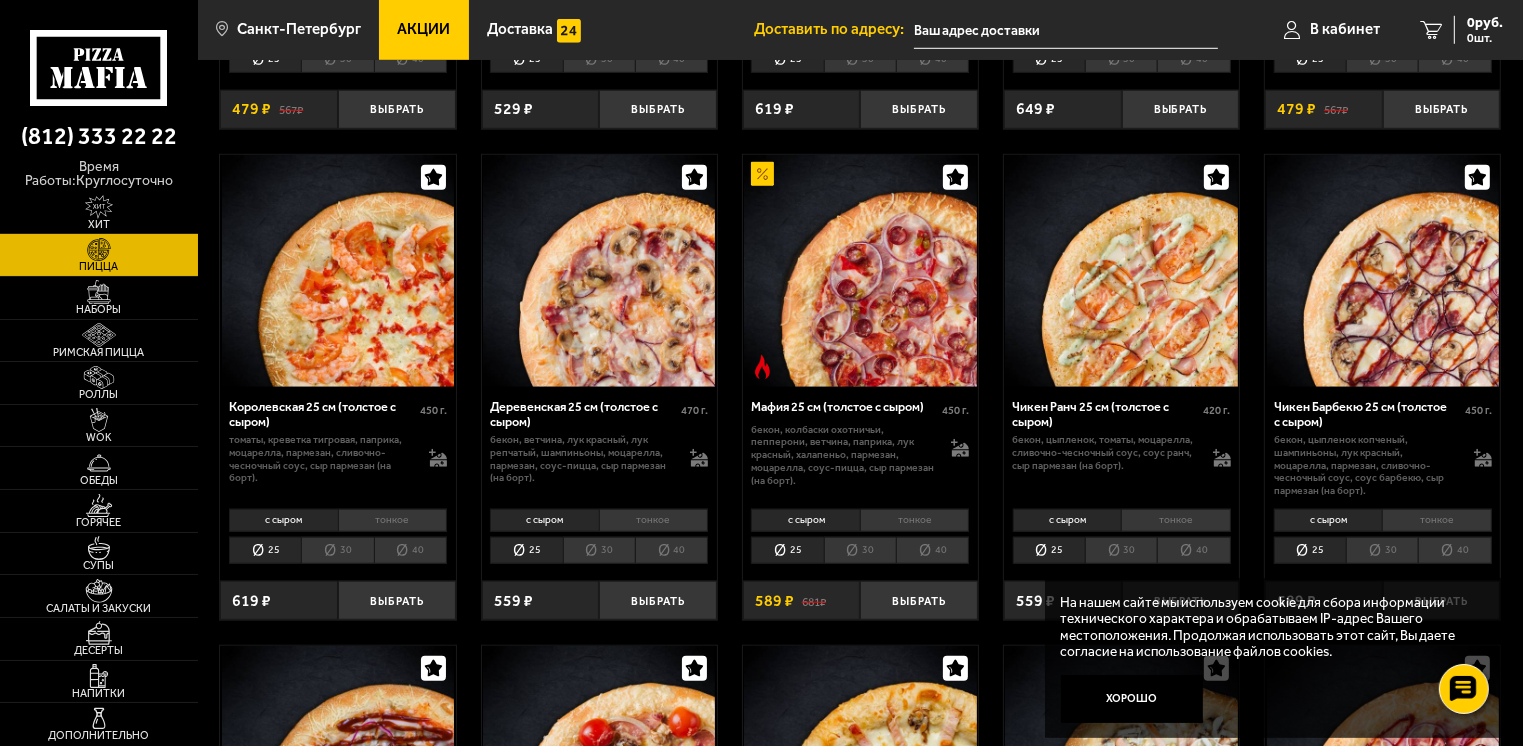 scroll, scrollTop: 1600, scrollLeft: 0, axis: vertical 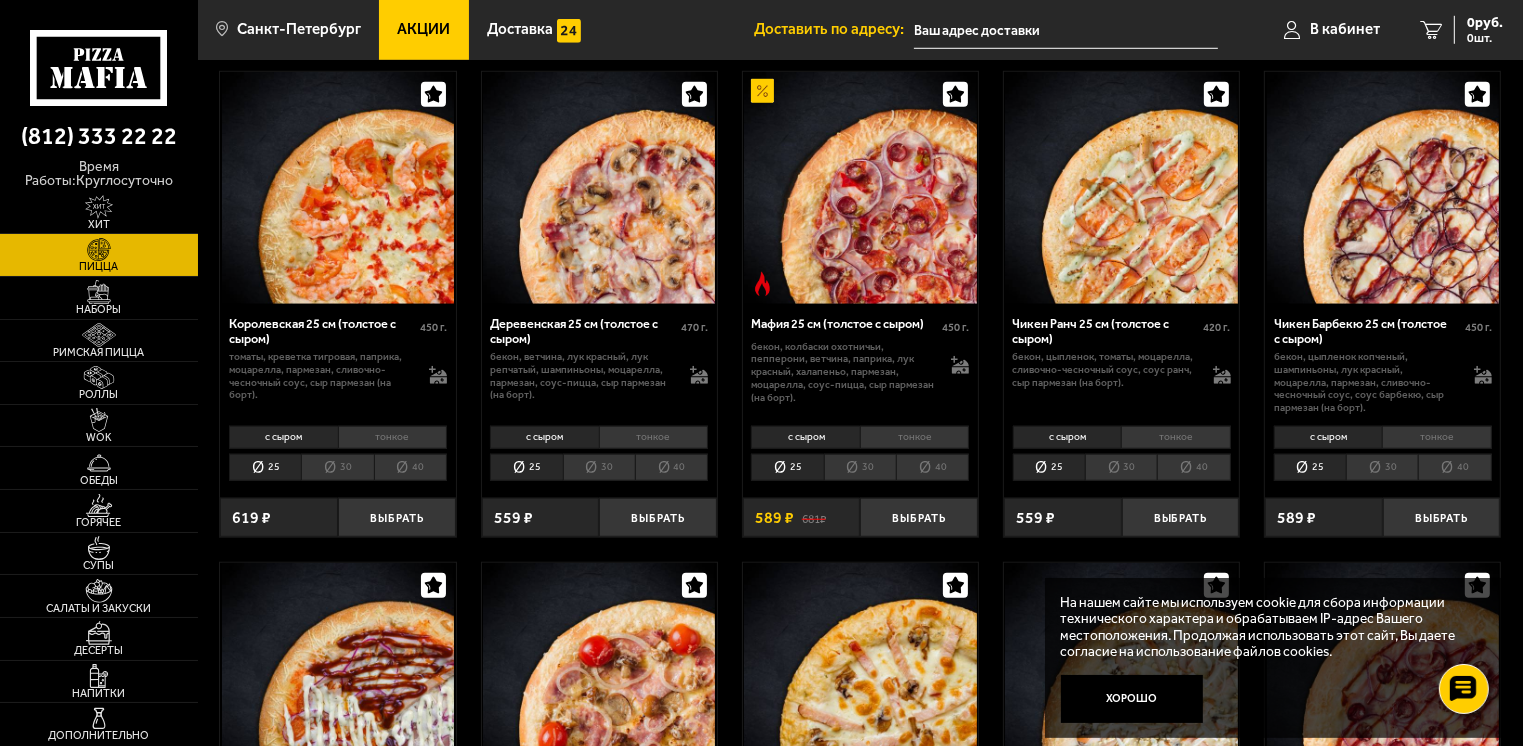 click on "40" at bounding box center [671, 468] 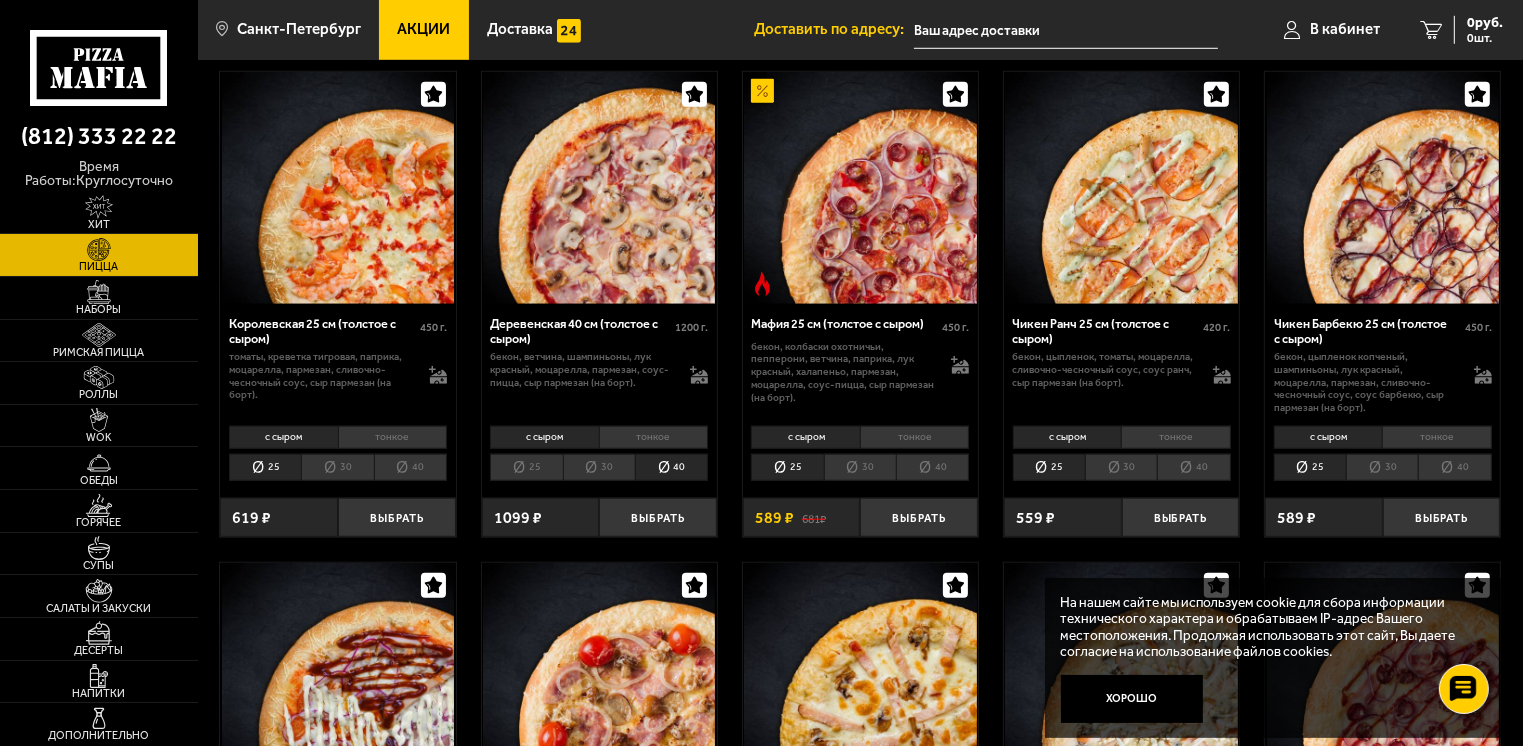 click on "30" at bounding box center (599, 468) 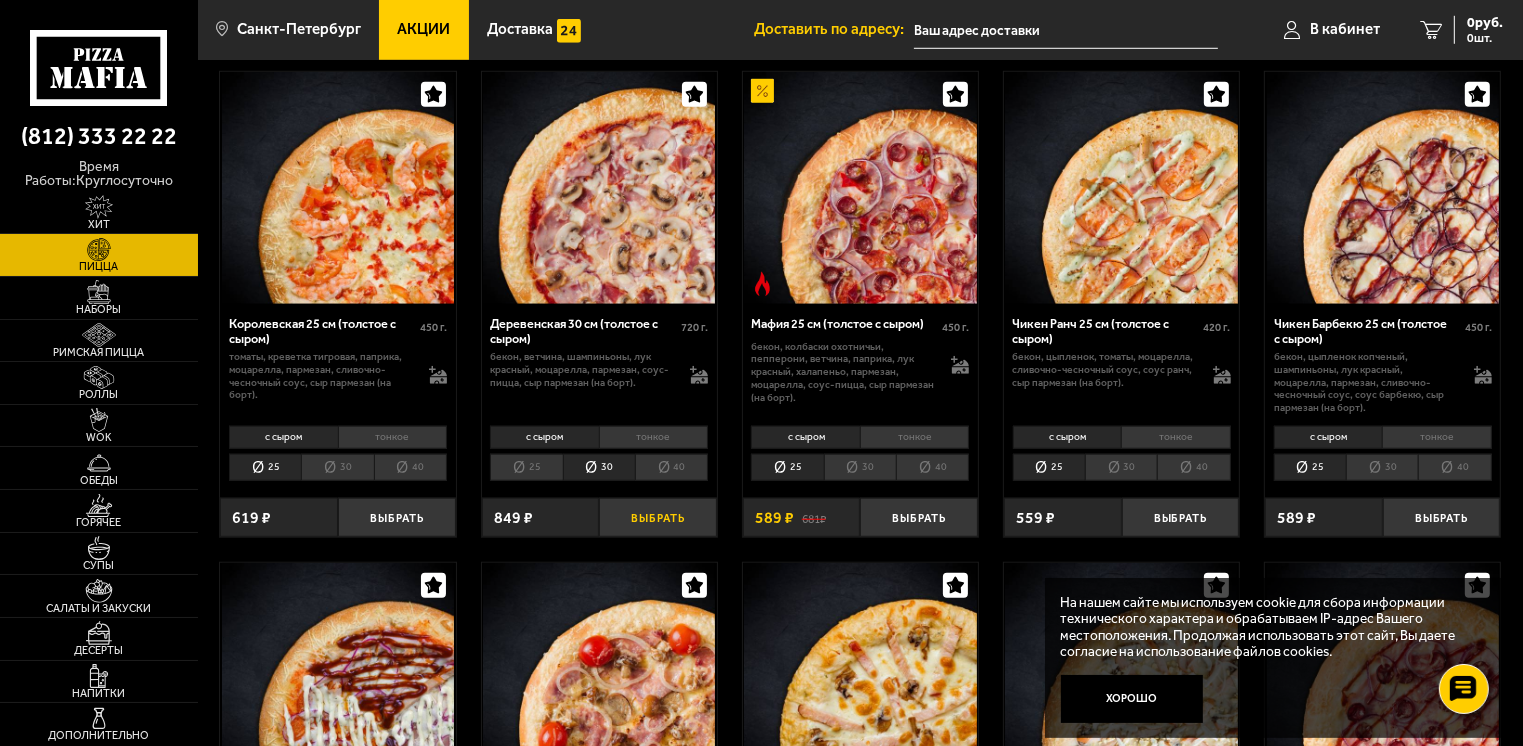 click on "Выбрать" at bounding box center (658, 517) 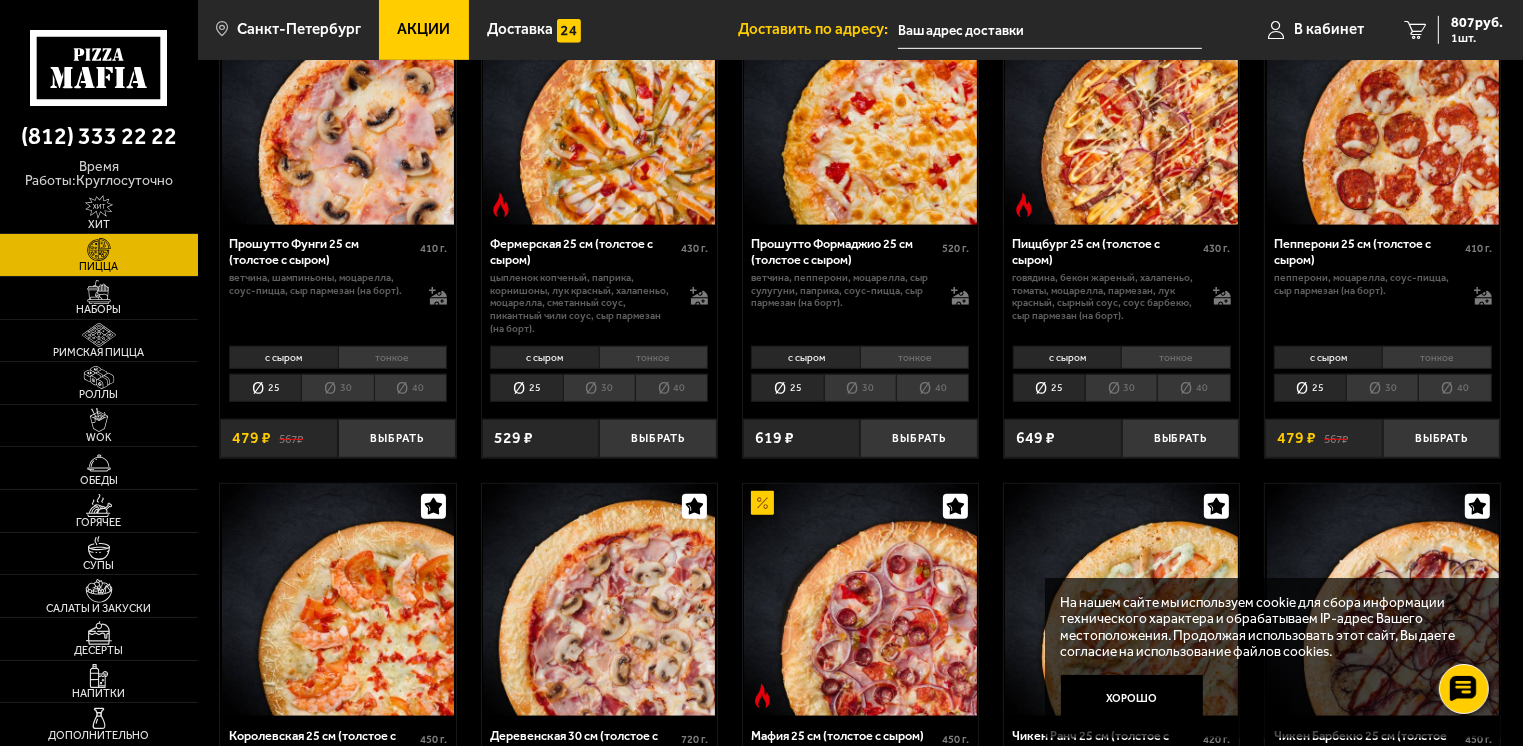 scroll, scrollTop: 1200, scrollLeft: 0, axis: vertical 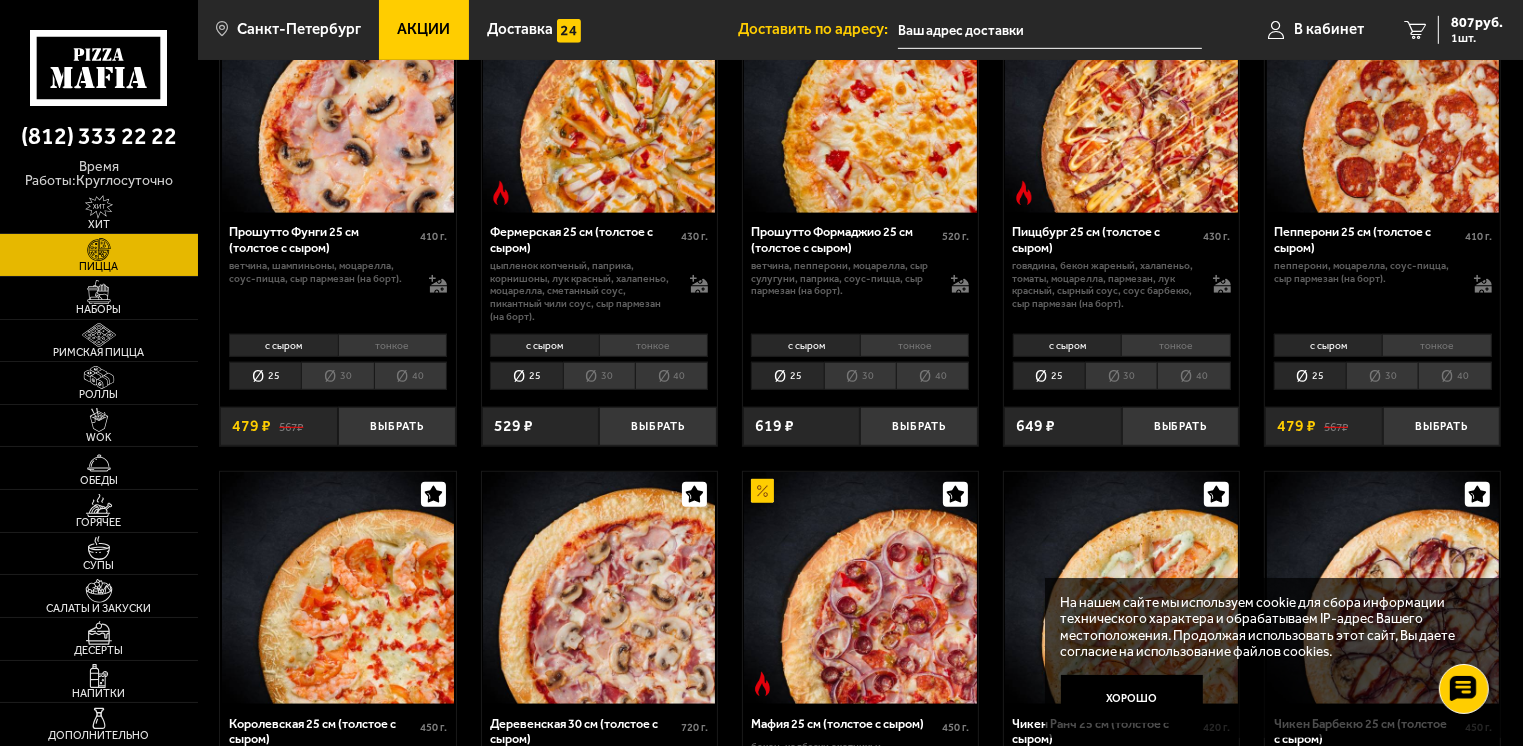 click on "Акции" at bounding box center [424, 29] 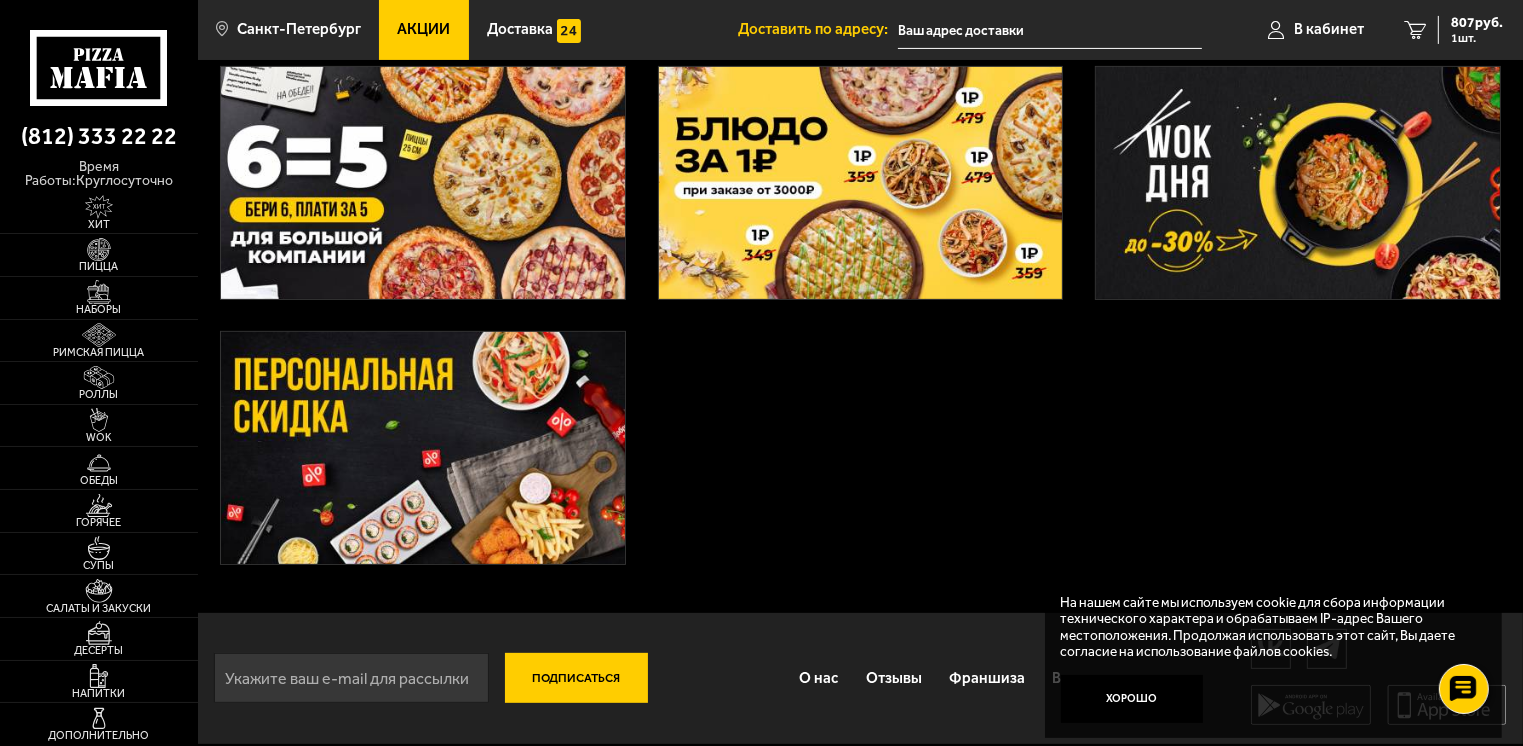 scroll, scrollTop: 640, scrollLeft: 0, axis: vertical 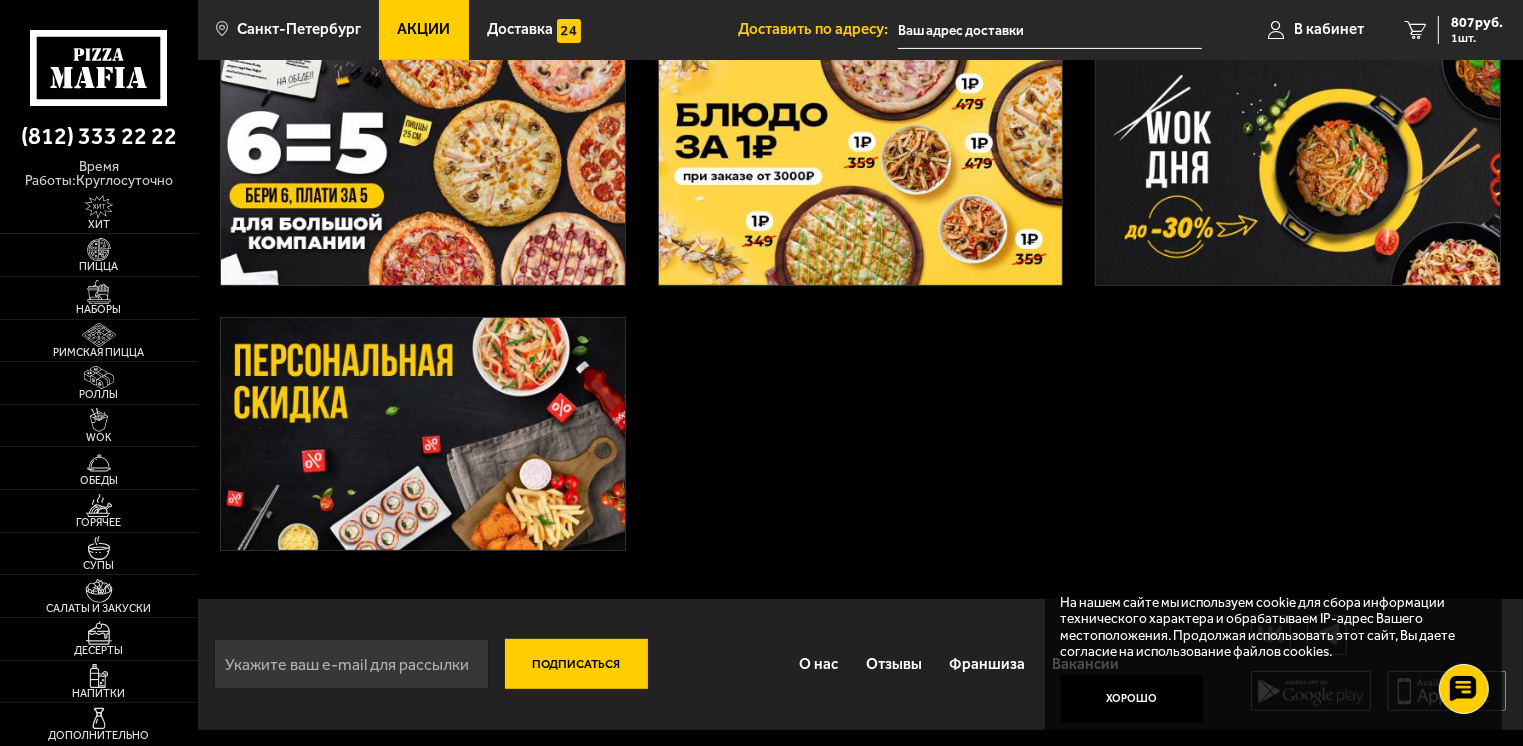 click at bounding box center [423, 434] 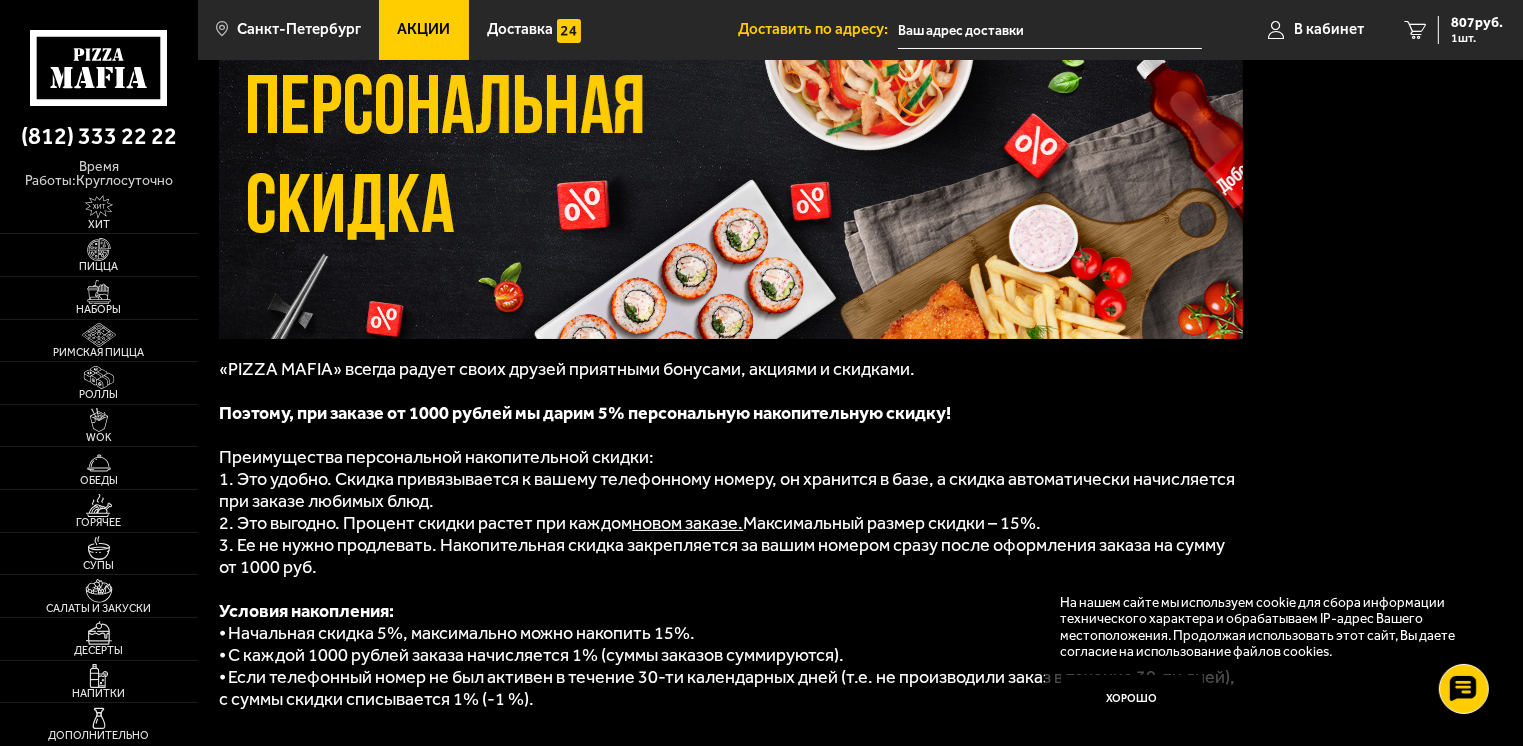 scroll, scrollTop: 0, scrollLeft: 0, axis: both 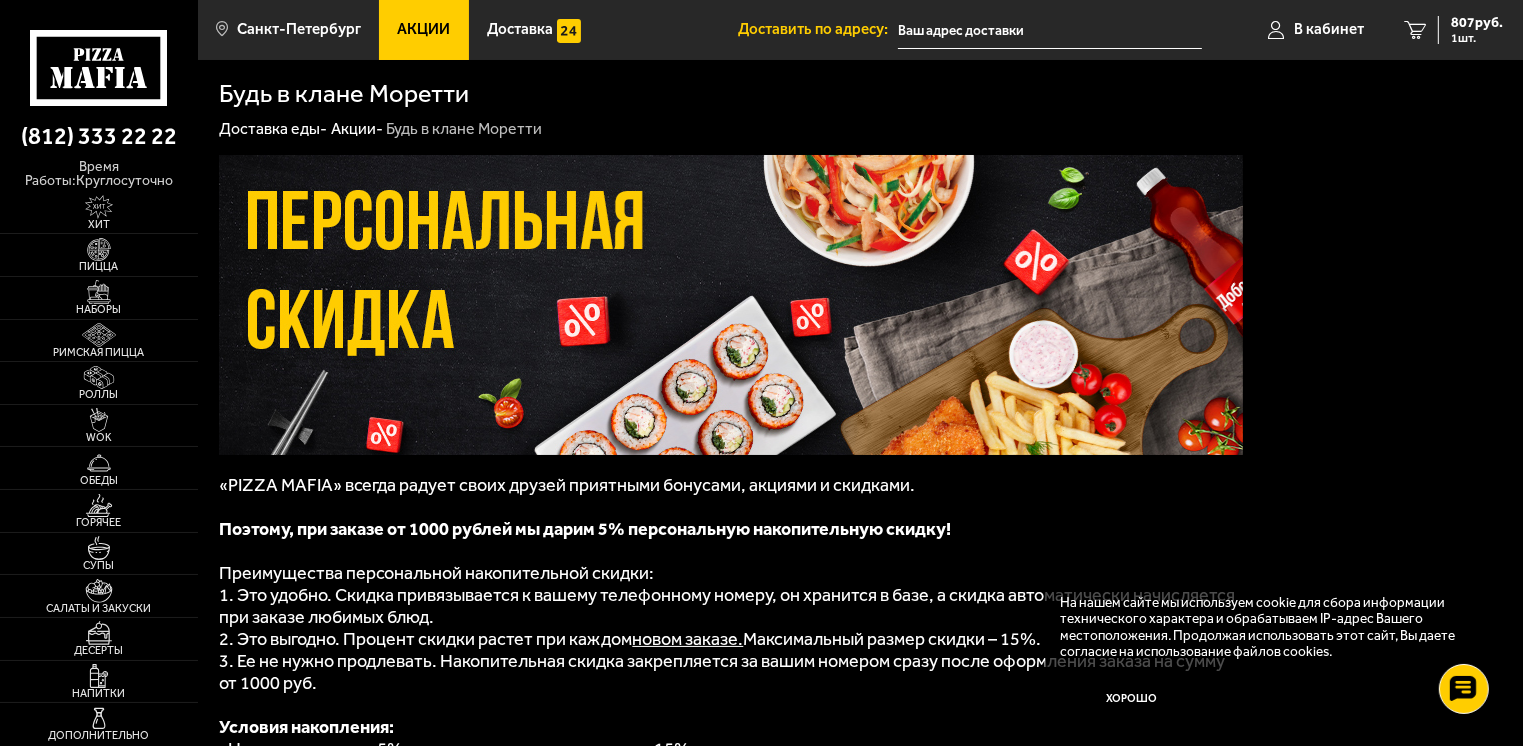 click on "Акции" at bounding box center [424, 29] 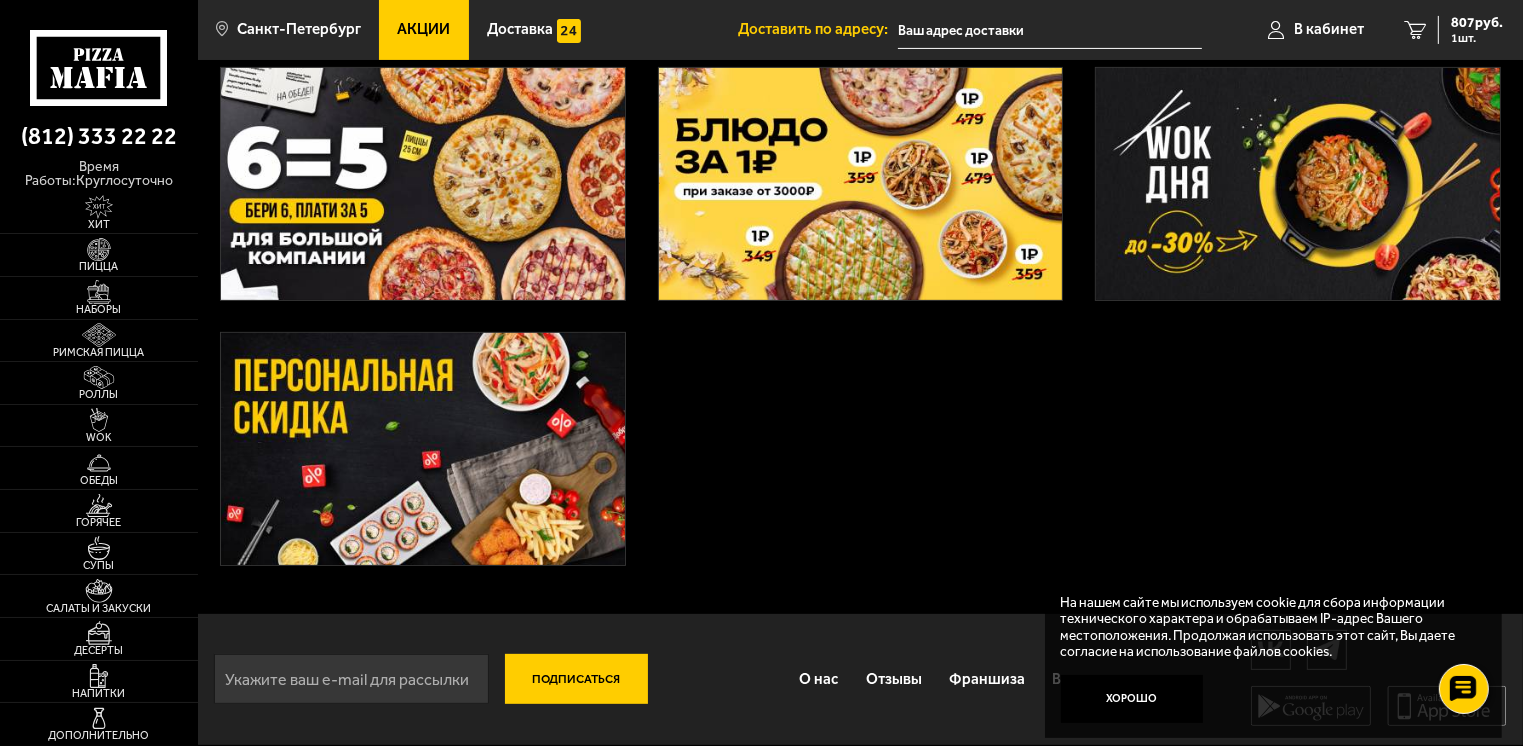 scroll, scrollTop: 640, scrollLeft: 0, axis: vertical 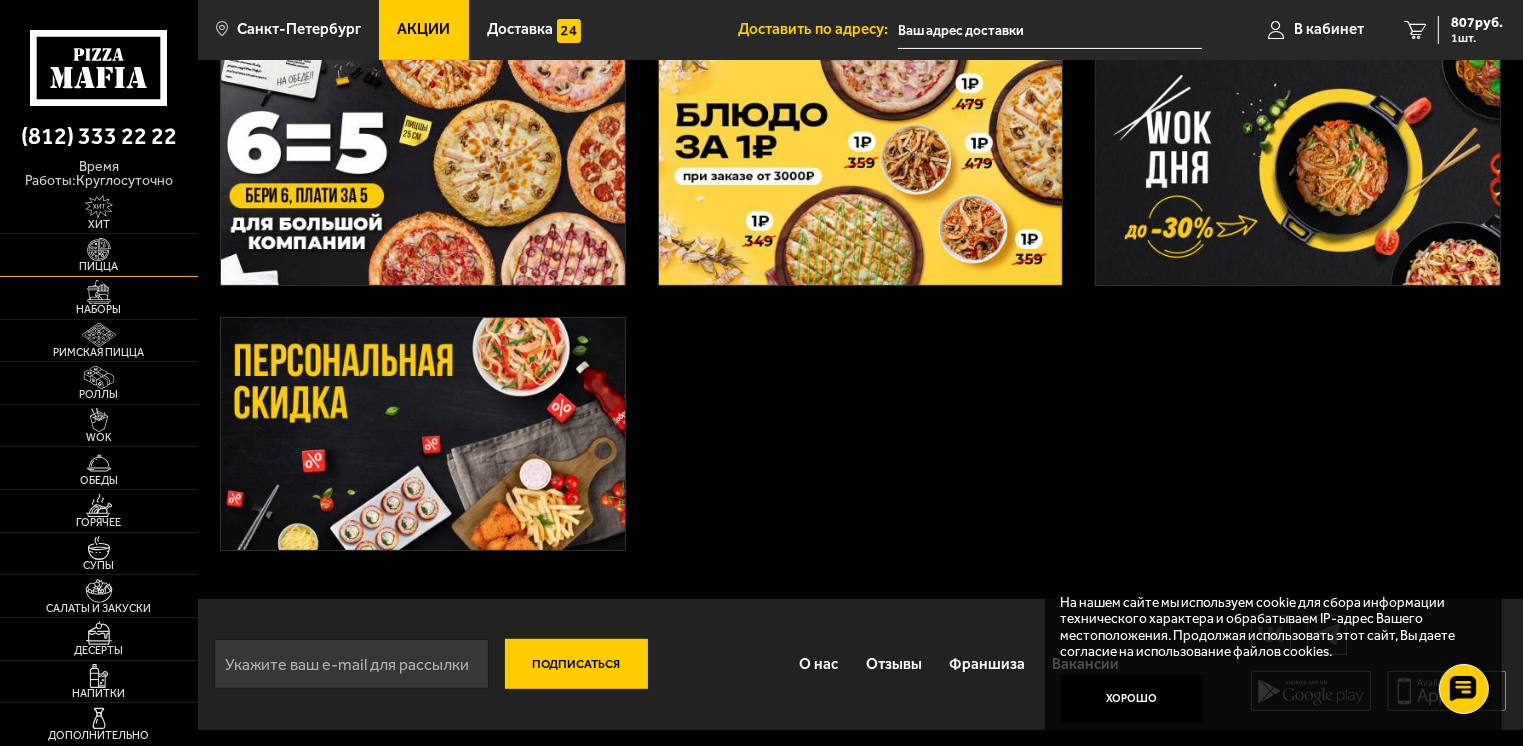 click at bounding box center (99, 250) 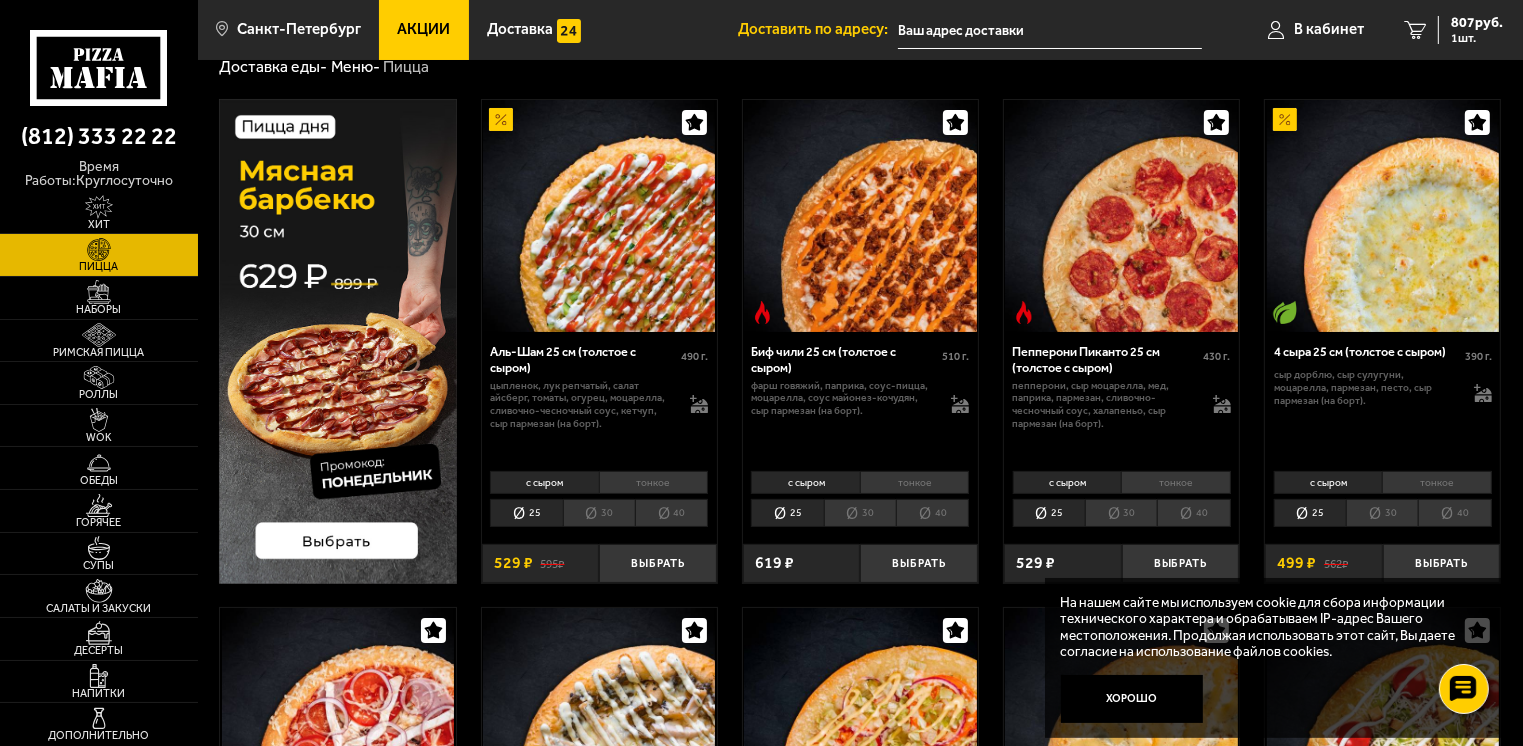 scroll, scrollTop: 100, scrollLeft: 0, axis: vertical 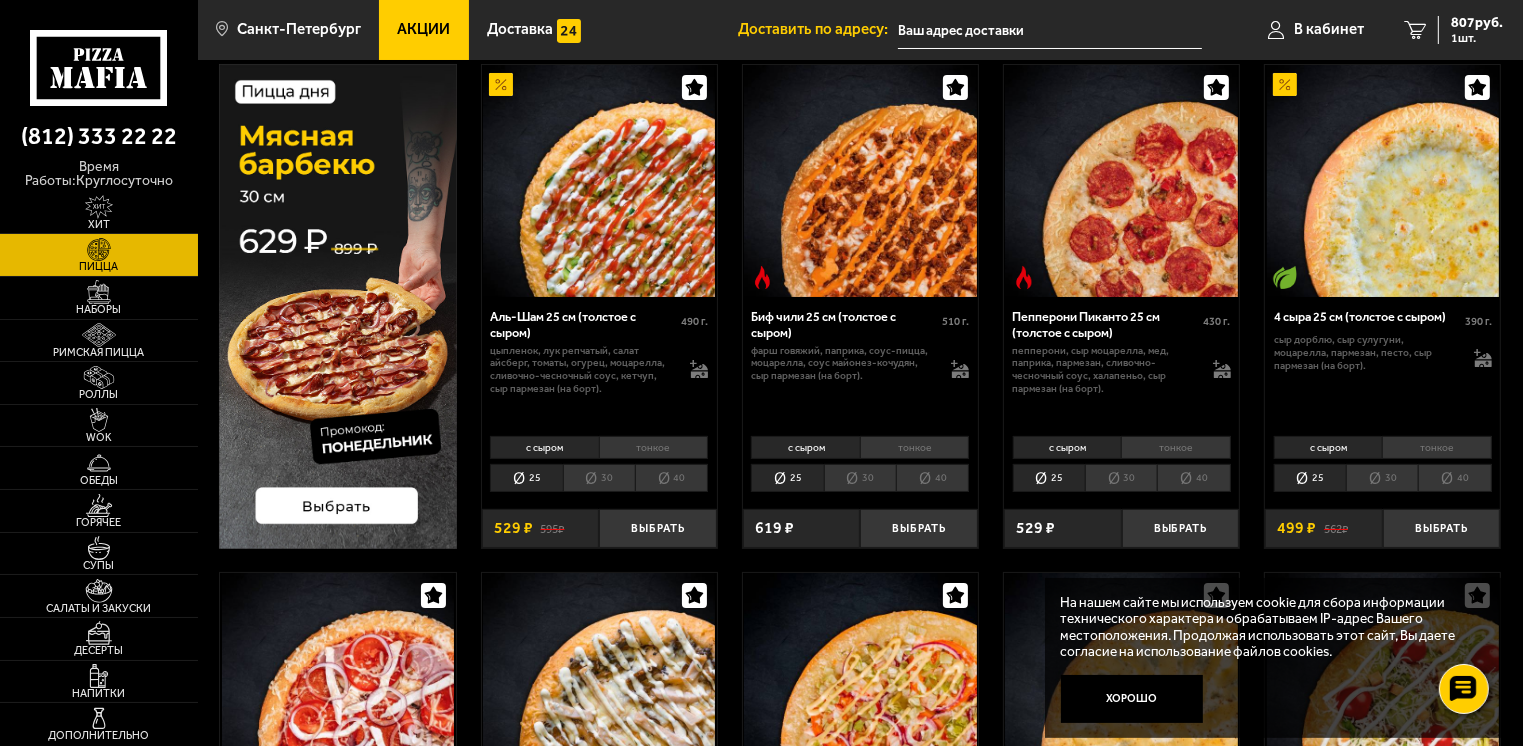 click on "тонкое" at bounding box center [1436, 447] 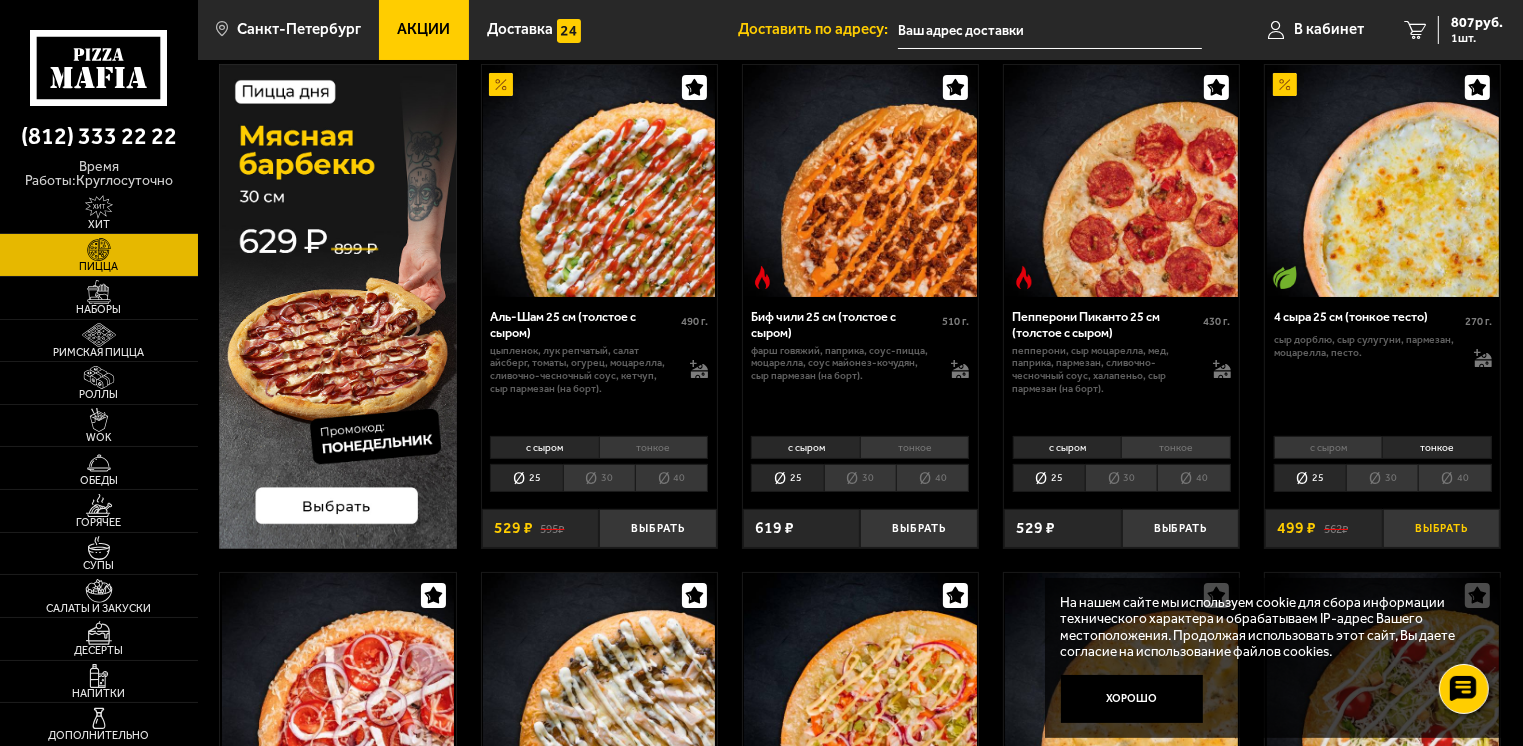 click on "Выбрать" at bounding box center (1442, 528) 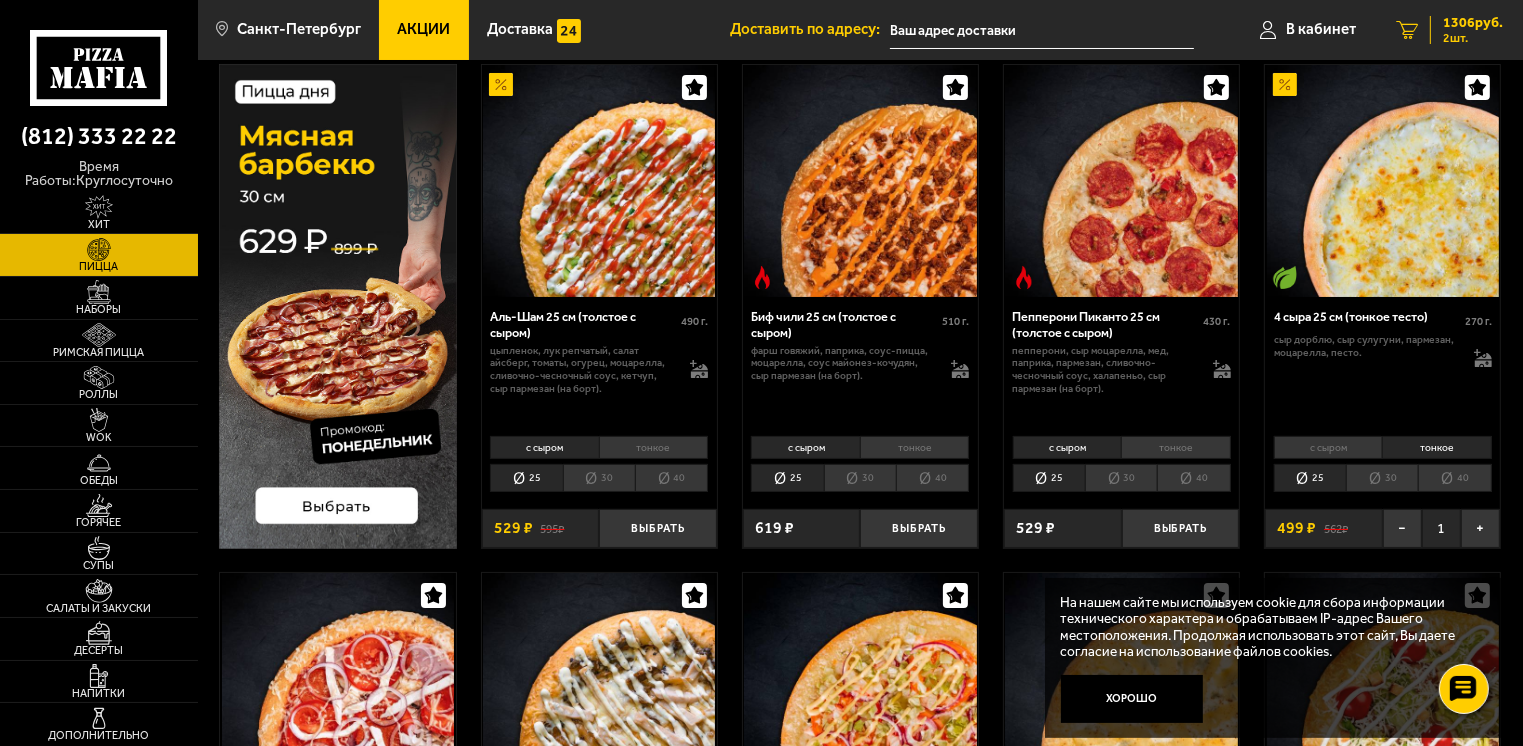 click on "1306  руб." at bounding box center (1473, 23) 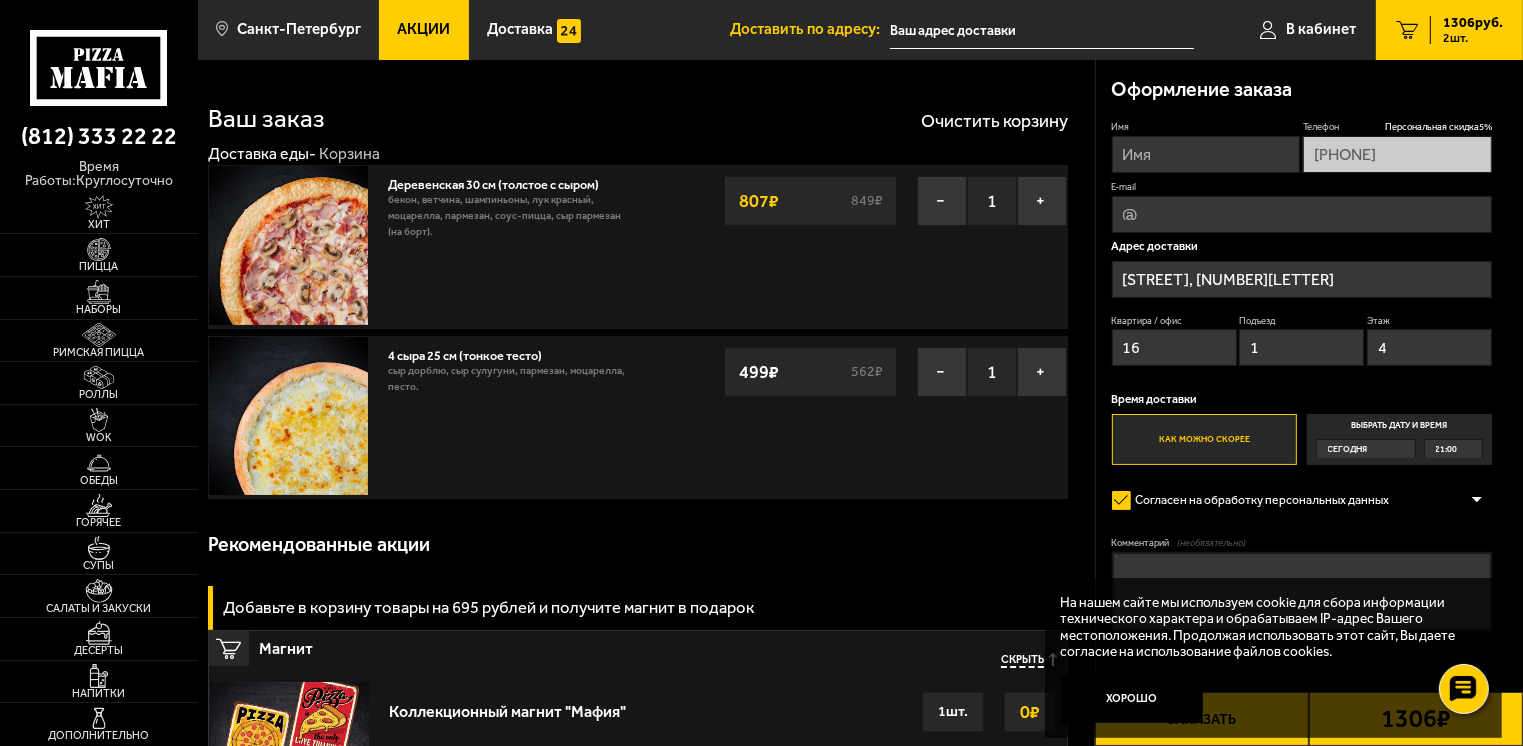 click on "Имя" at bounding box center [1206, 154] 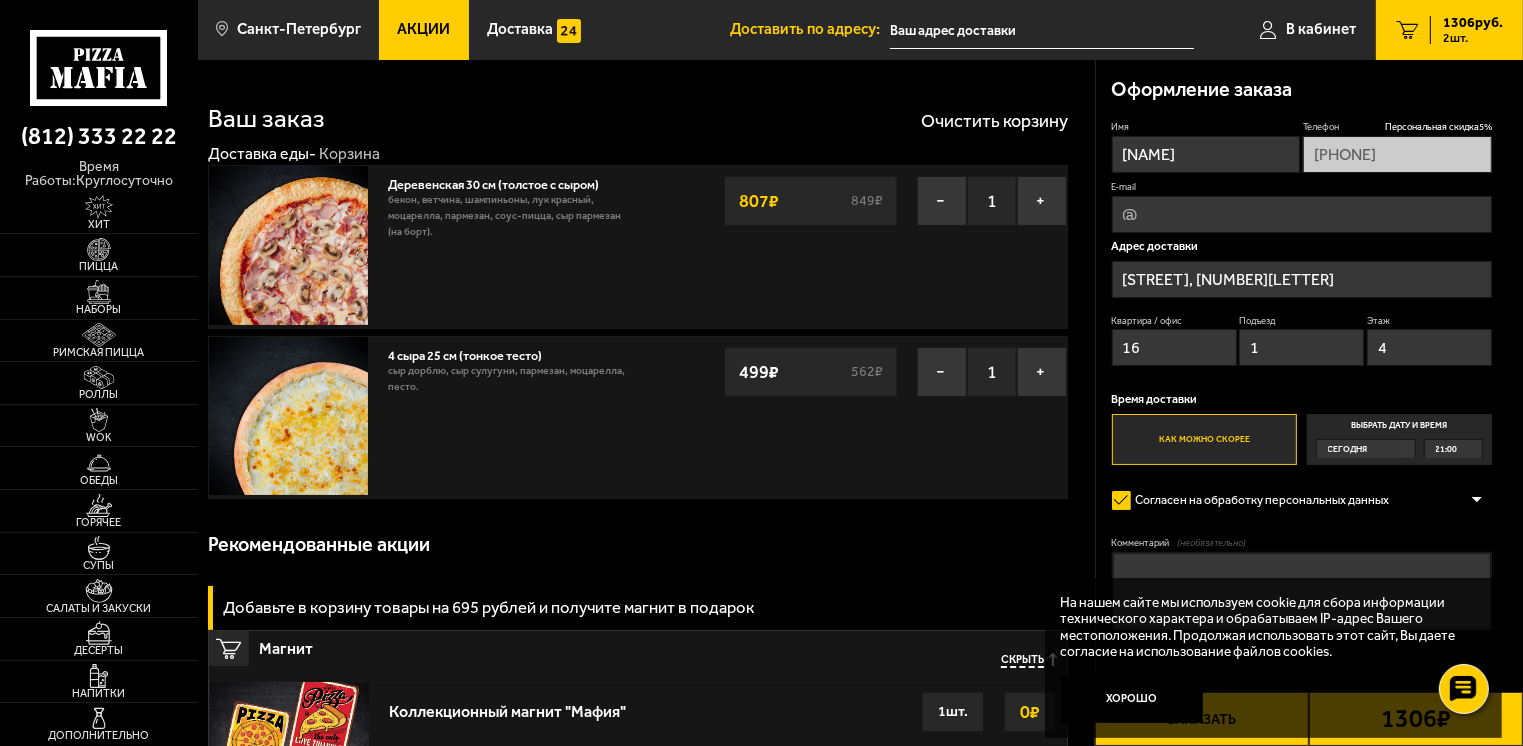 type on "Надежда" 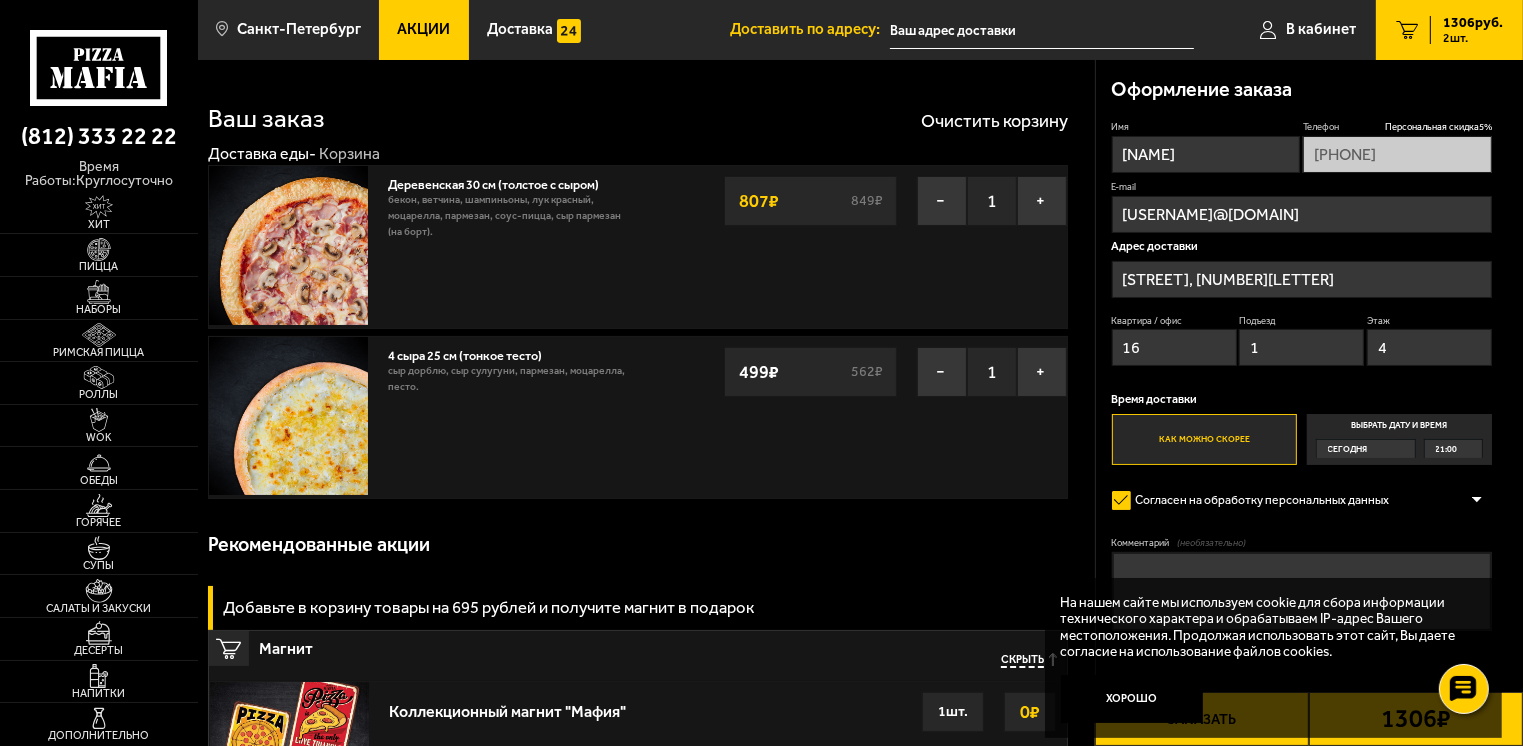 type on "nadezda_sh@bk.ru" 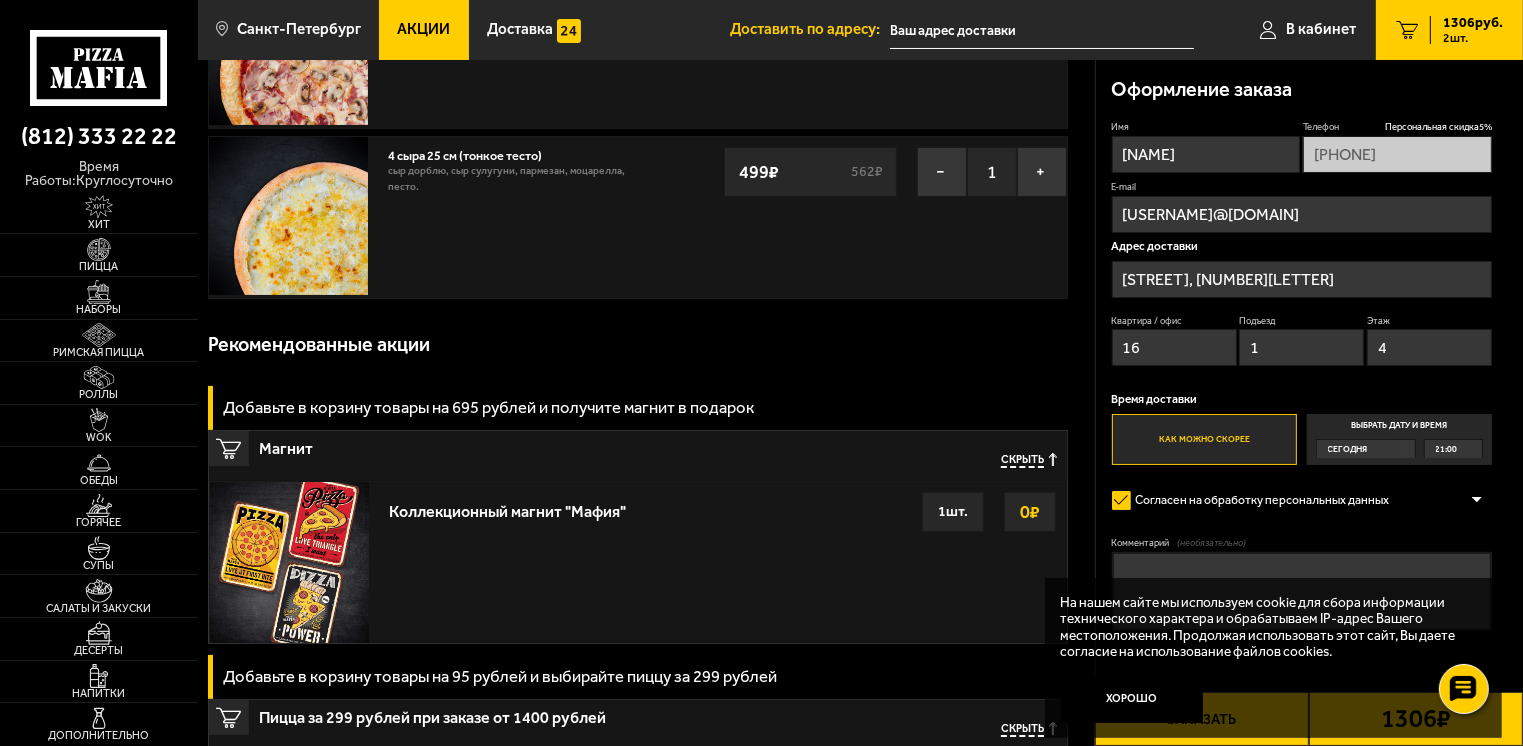 scroll, scrollTop: 400, scrollLeft: 0, axis: vertical 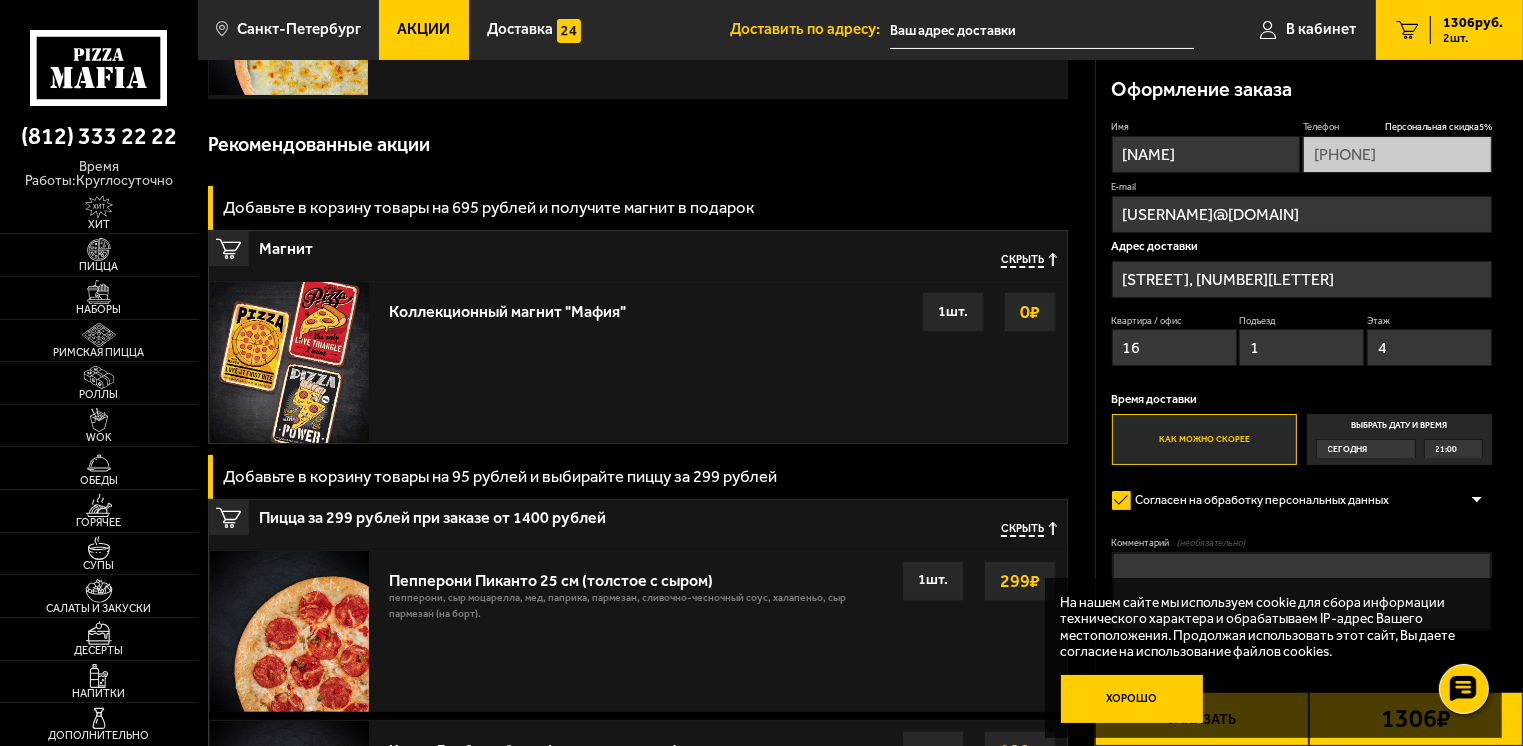 click on "Хорошо" at bounding box center (1132, 699) 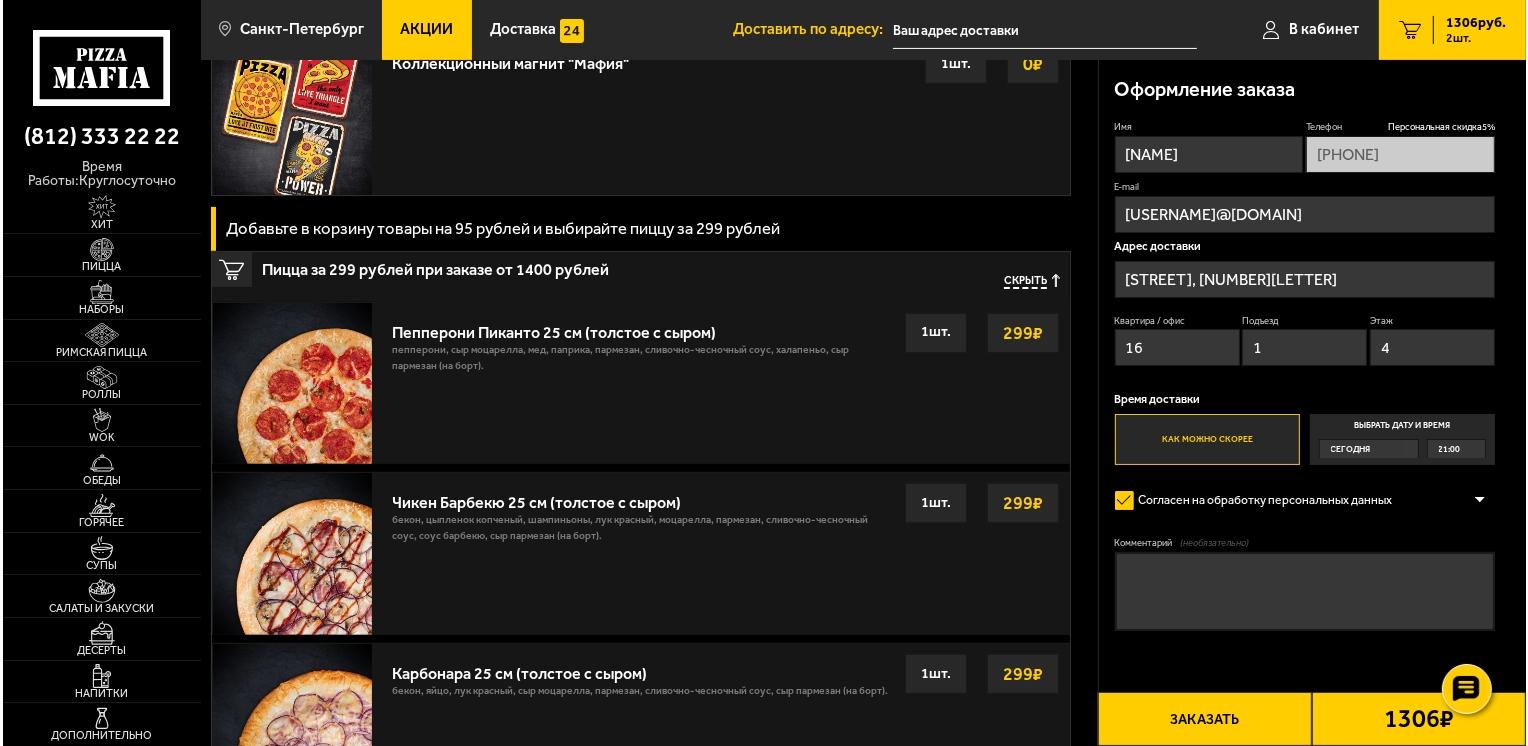 scroll, scrollTop: 700, scrollLeft: 0, axis: vertical 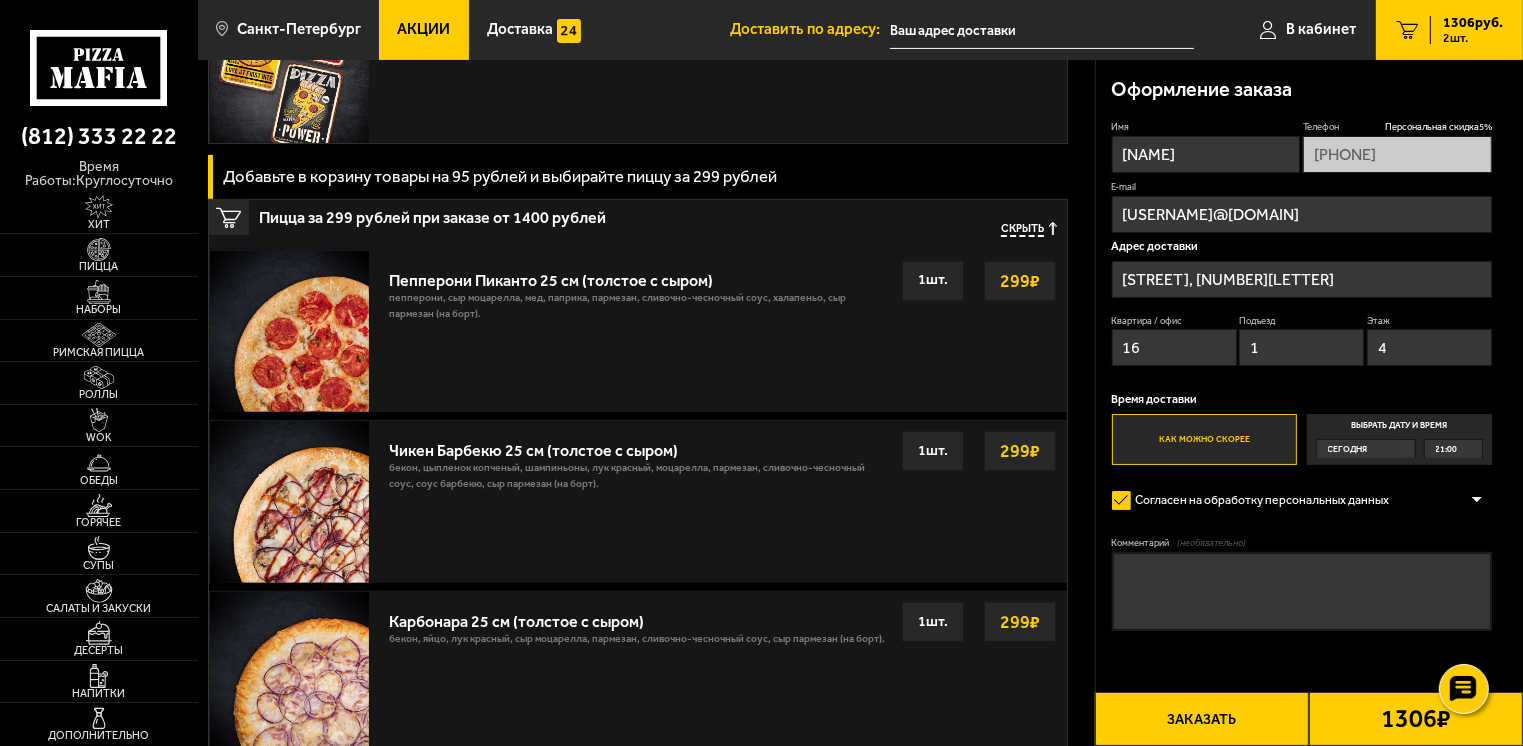 click on "Заказать" at bounding box center [1202, 719] 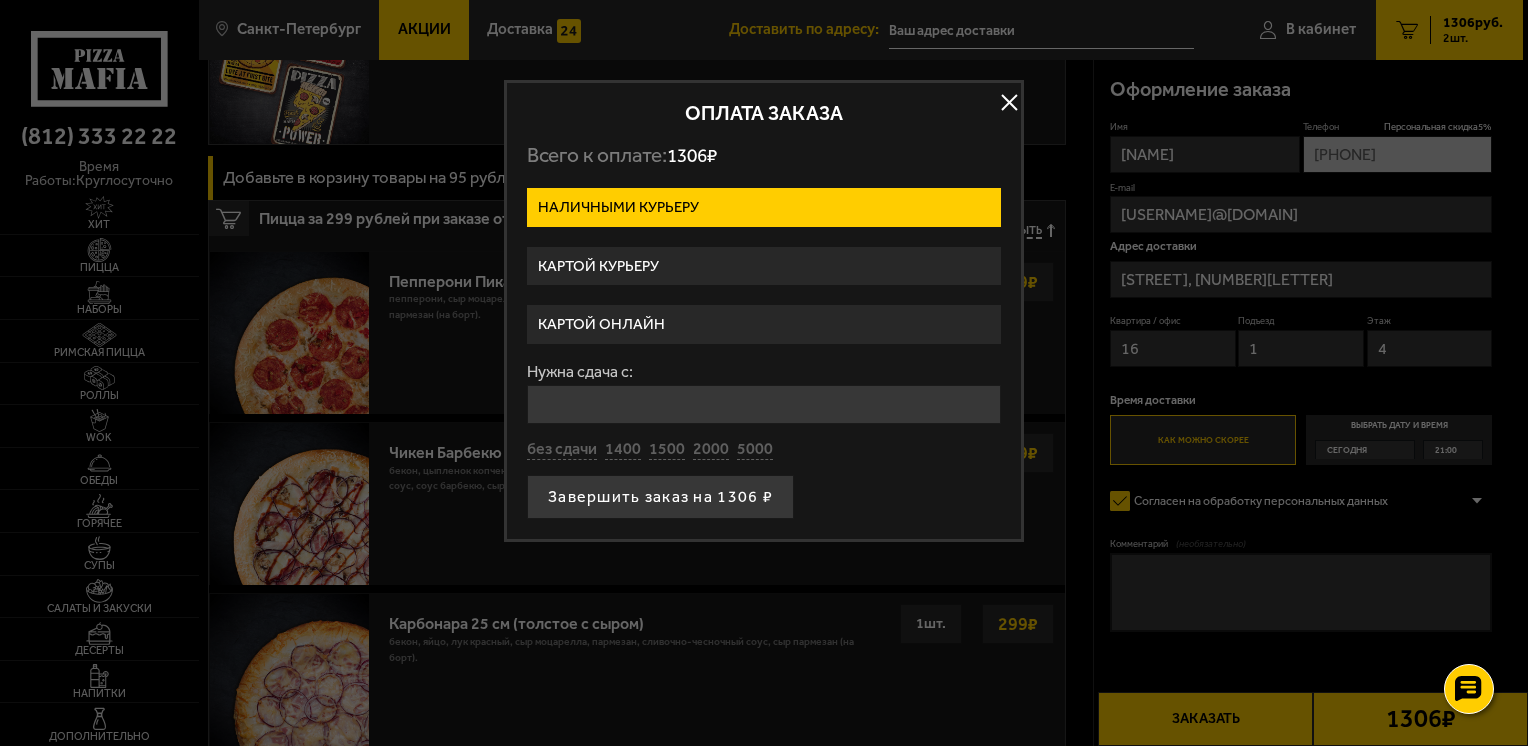 click on "Картой курьеру" at bounding box center (764, 266) 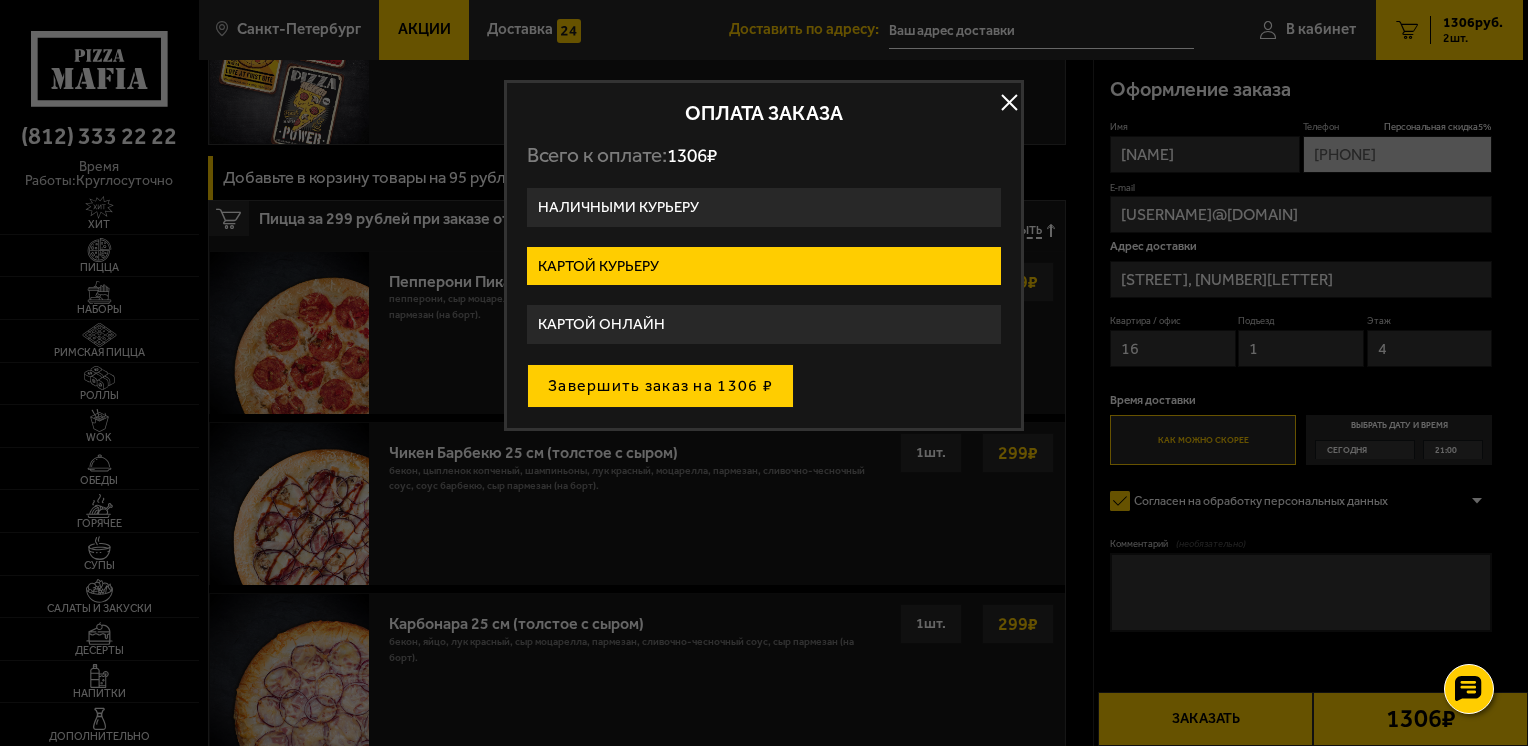 click on "Завершить заказ на 1306 ₽" at bounding box center (660, 386) 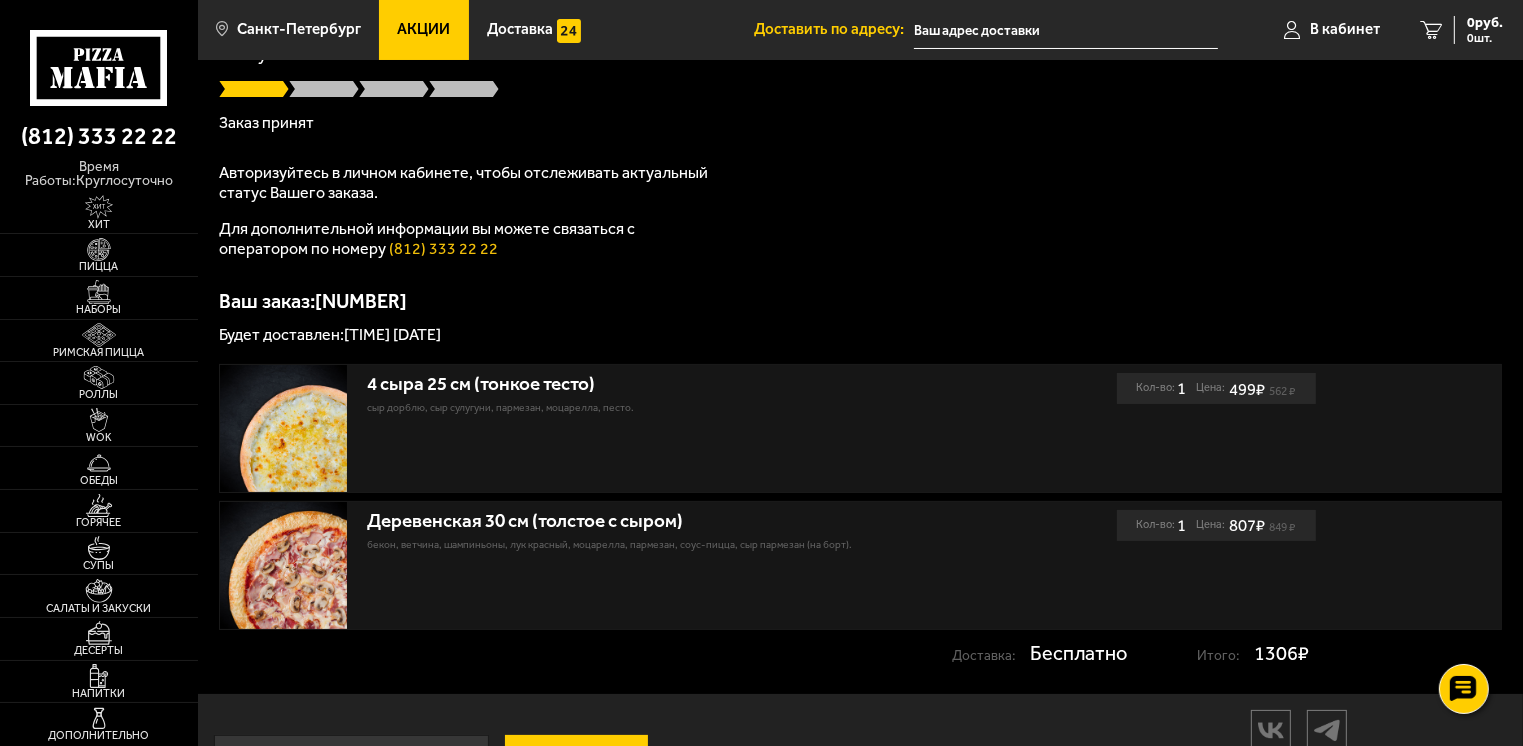 scroll, scrollTop: 45, scrollLeft: 0, axis: vertical 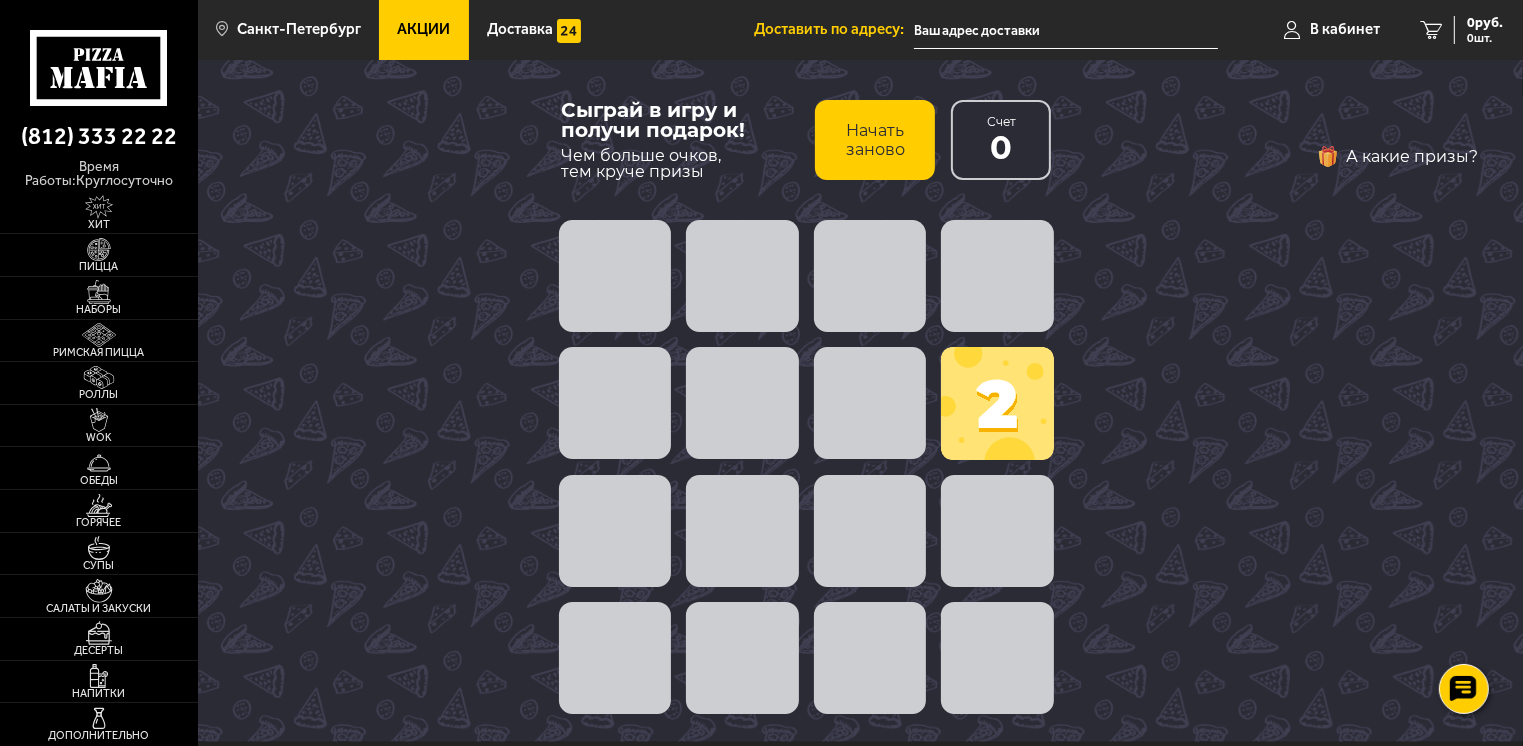 click at bounding box center (870, 276) 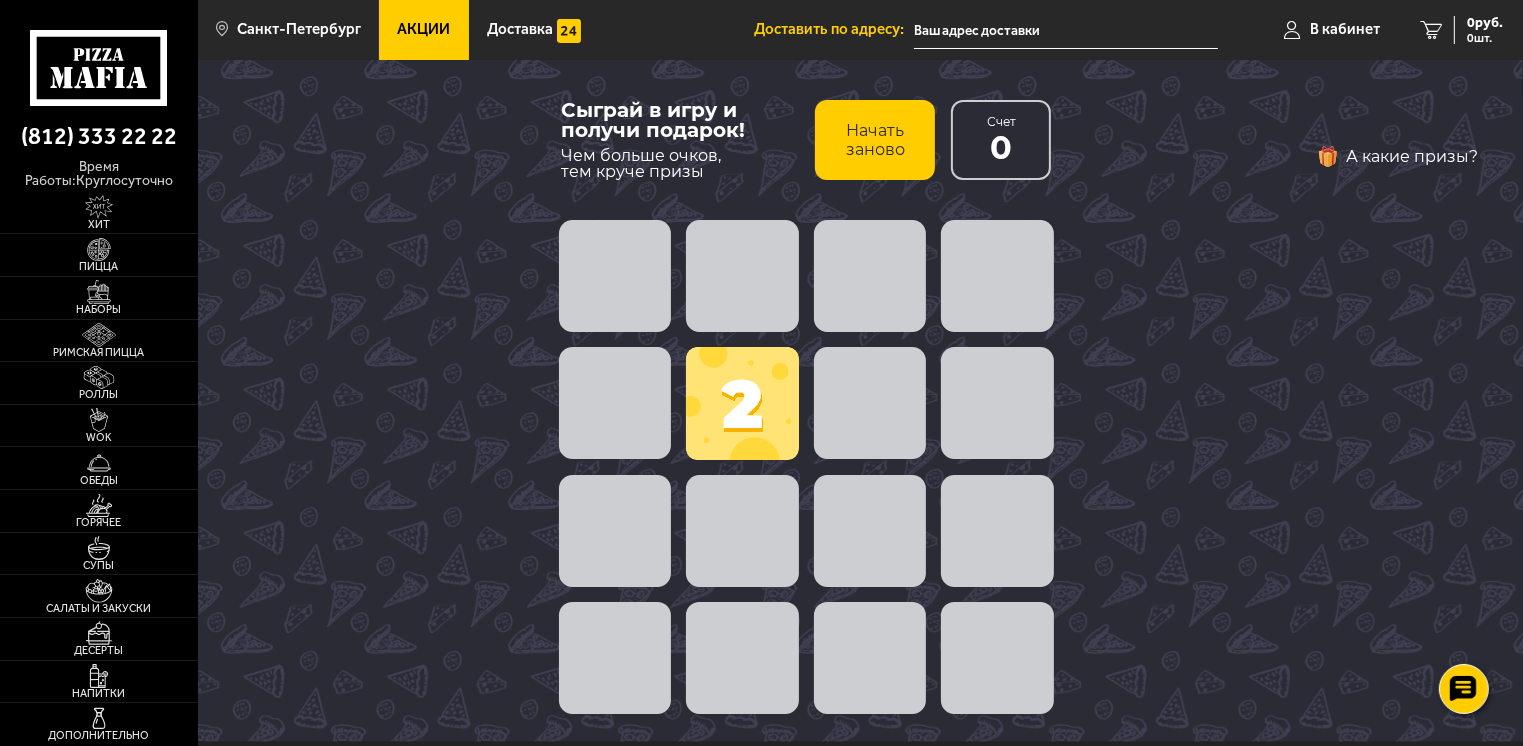click at bounding box center (742, 403) 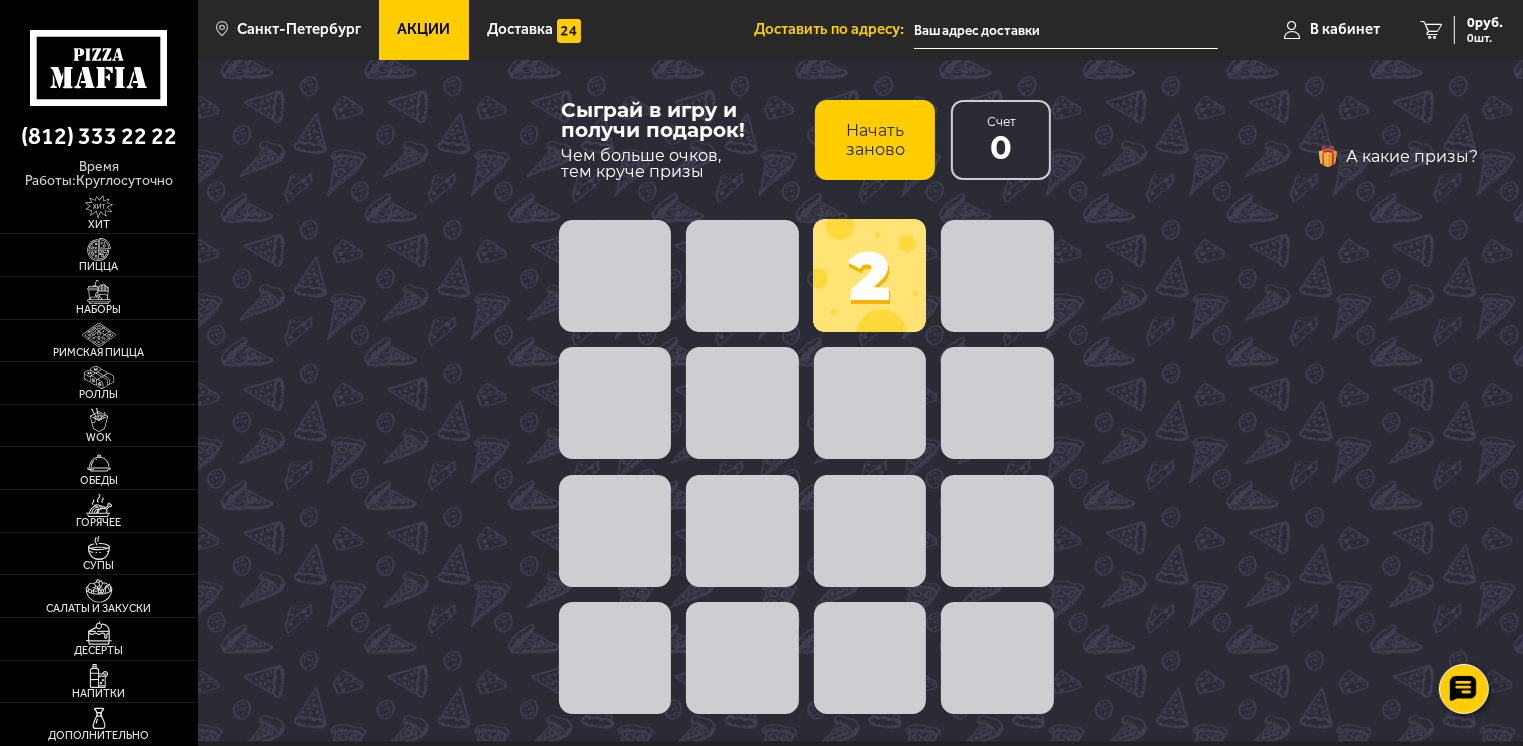 click on "Начать заново" at bounding box center (875, 140) 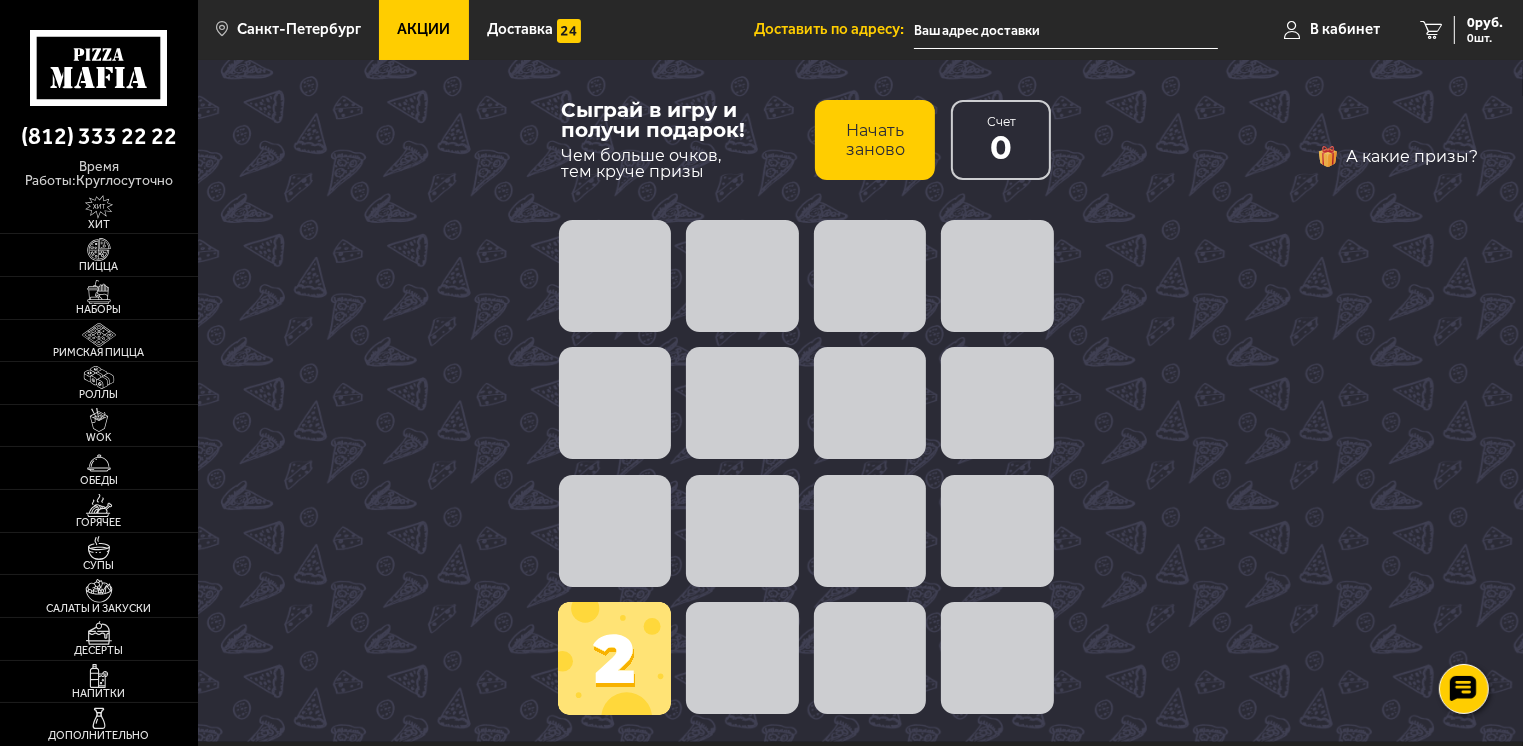 click on "Начать заново" at bounding box center (875, 140) 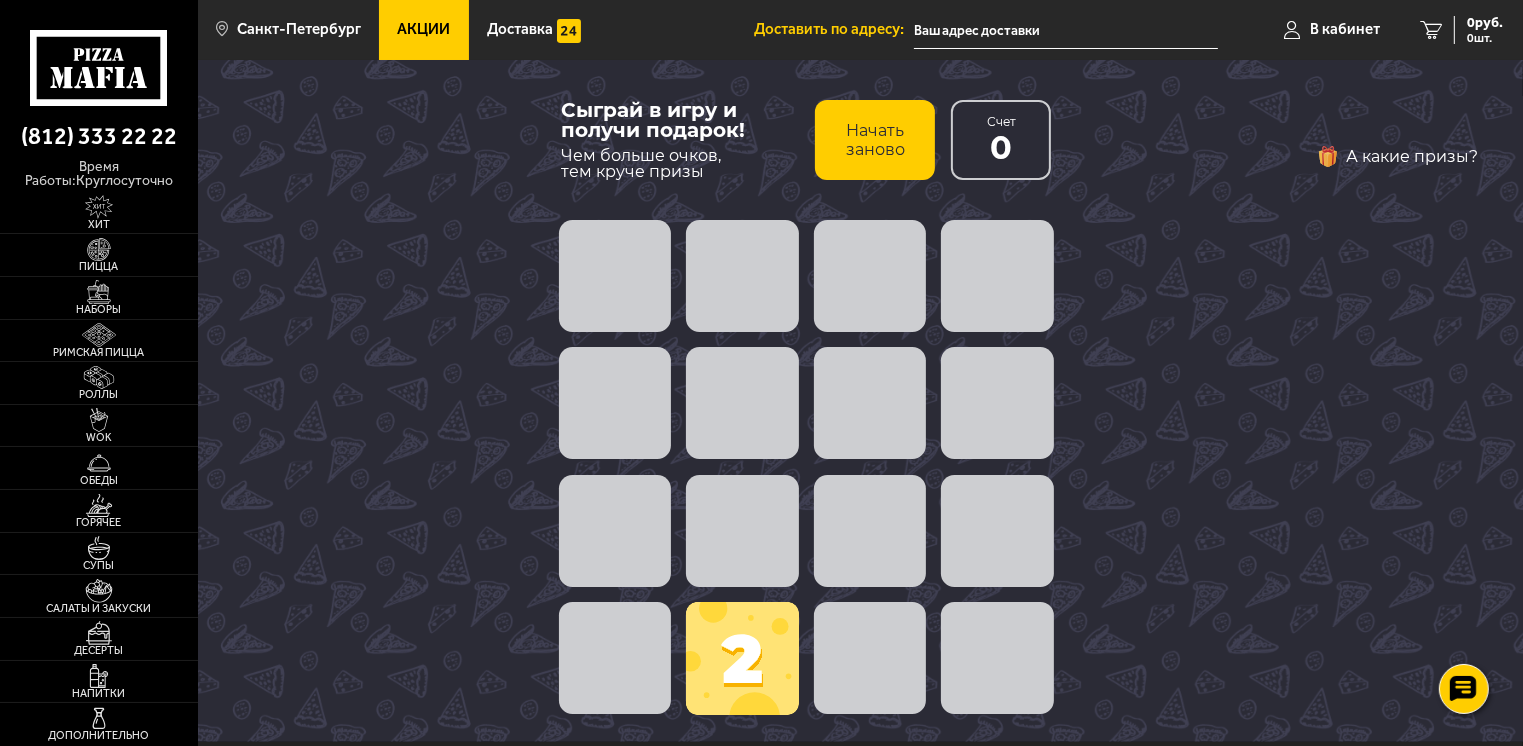 click on "Начать заново" at bounding box center (875, 140) 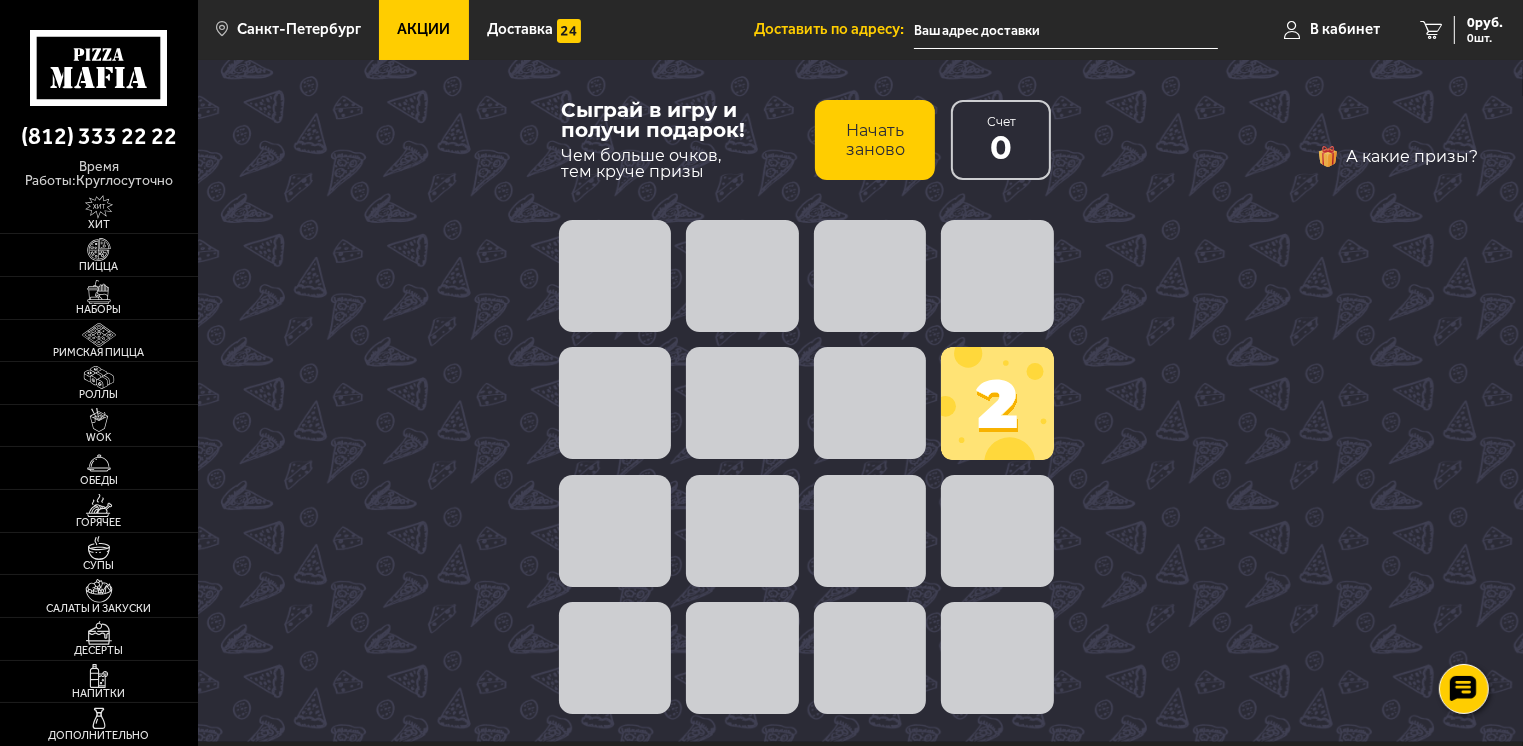 click on "Начать заново" at bounding box center (875, 140) 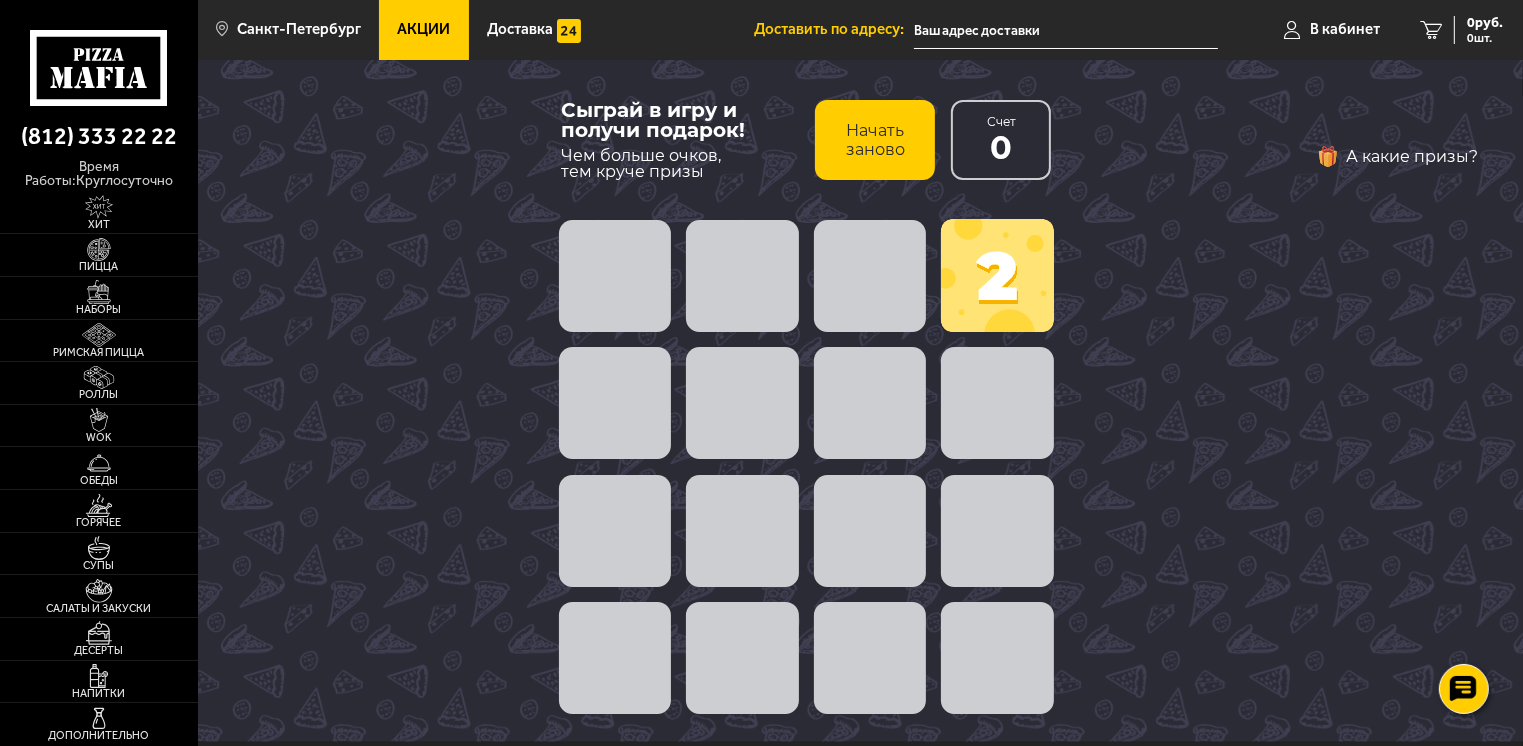 click on "Начать заново" at bounding box center [875, 140] 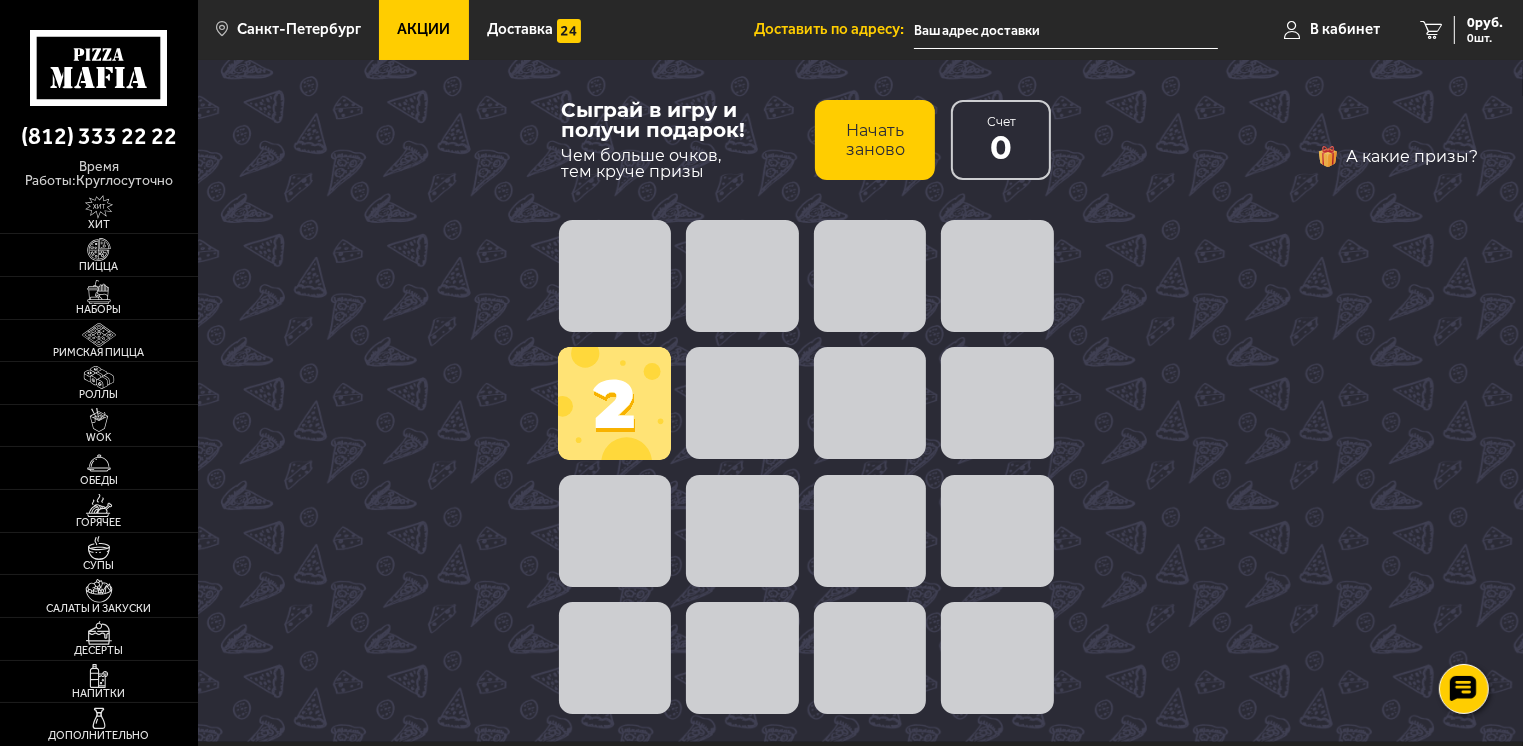 click on "Начать заново" at bounding box center (875, 140) 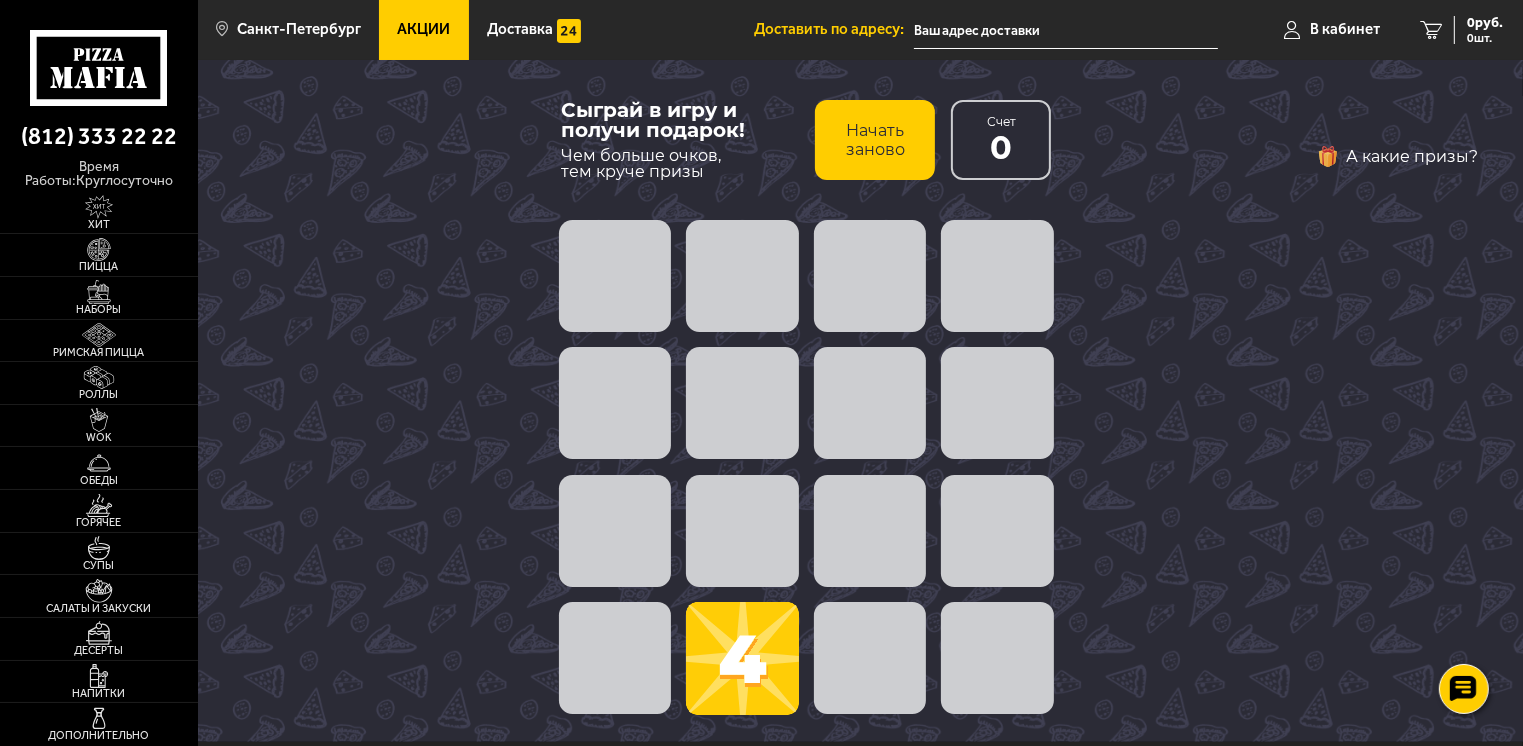 click on "Начать заново" at bounding box center [875, 140] 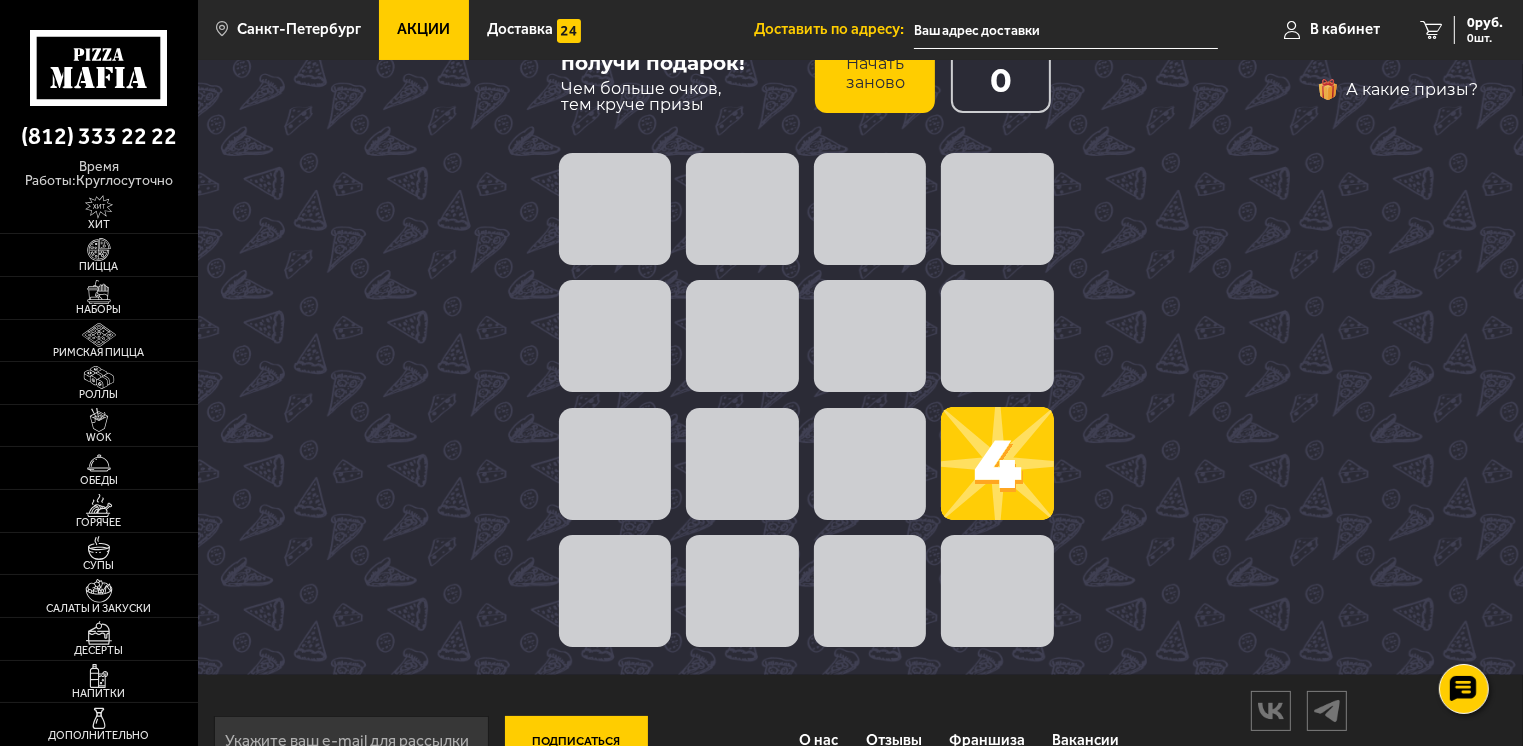 scroll, scrollTop: 0, scrollLeft: 0, axis: both 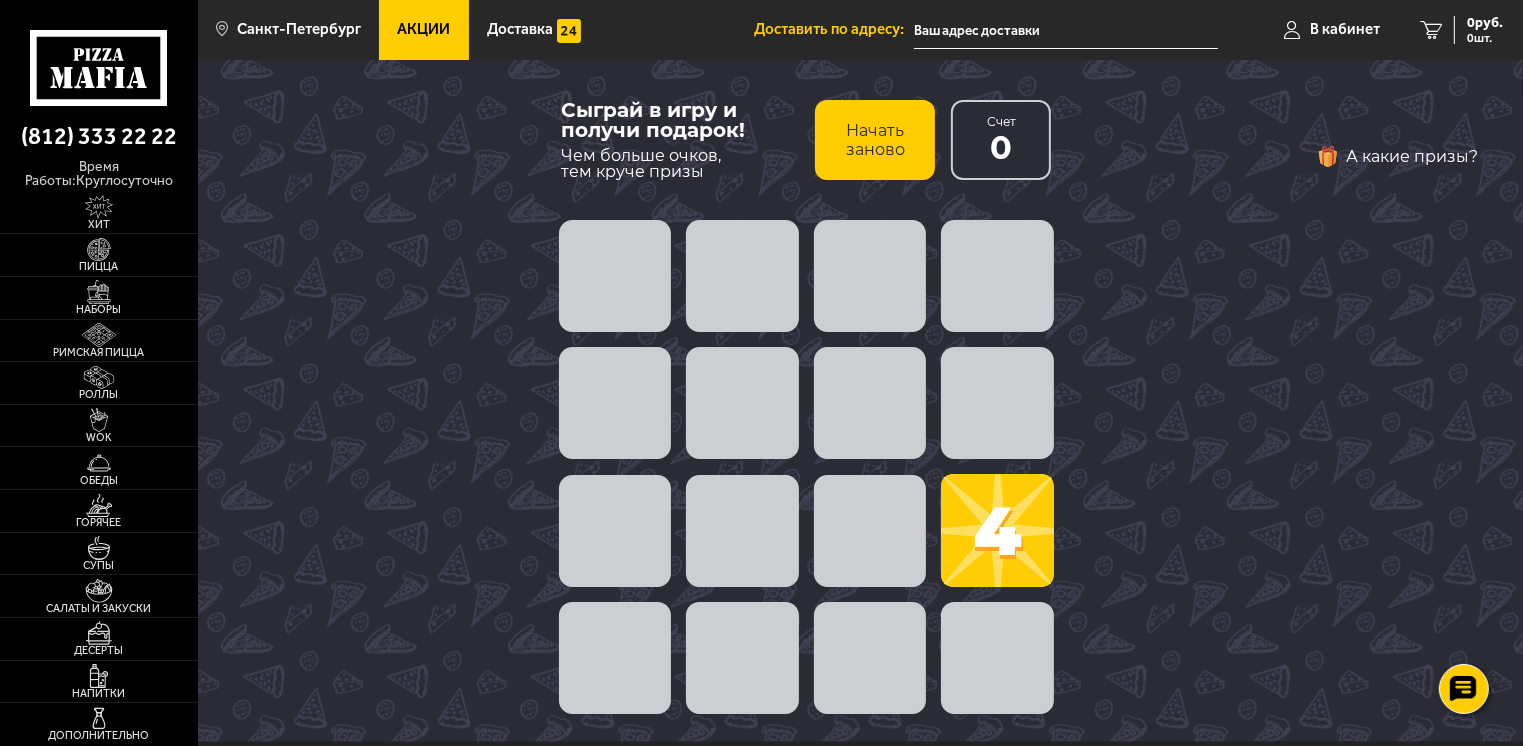 click on "Начать заново" at bounding box center [875, 140] 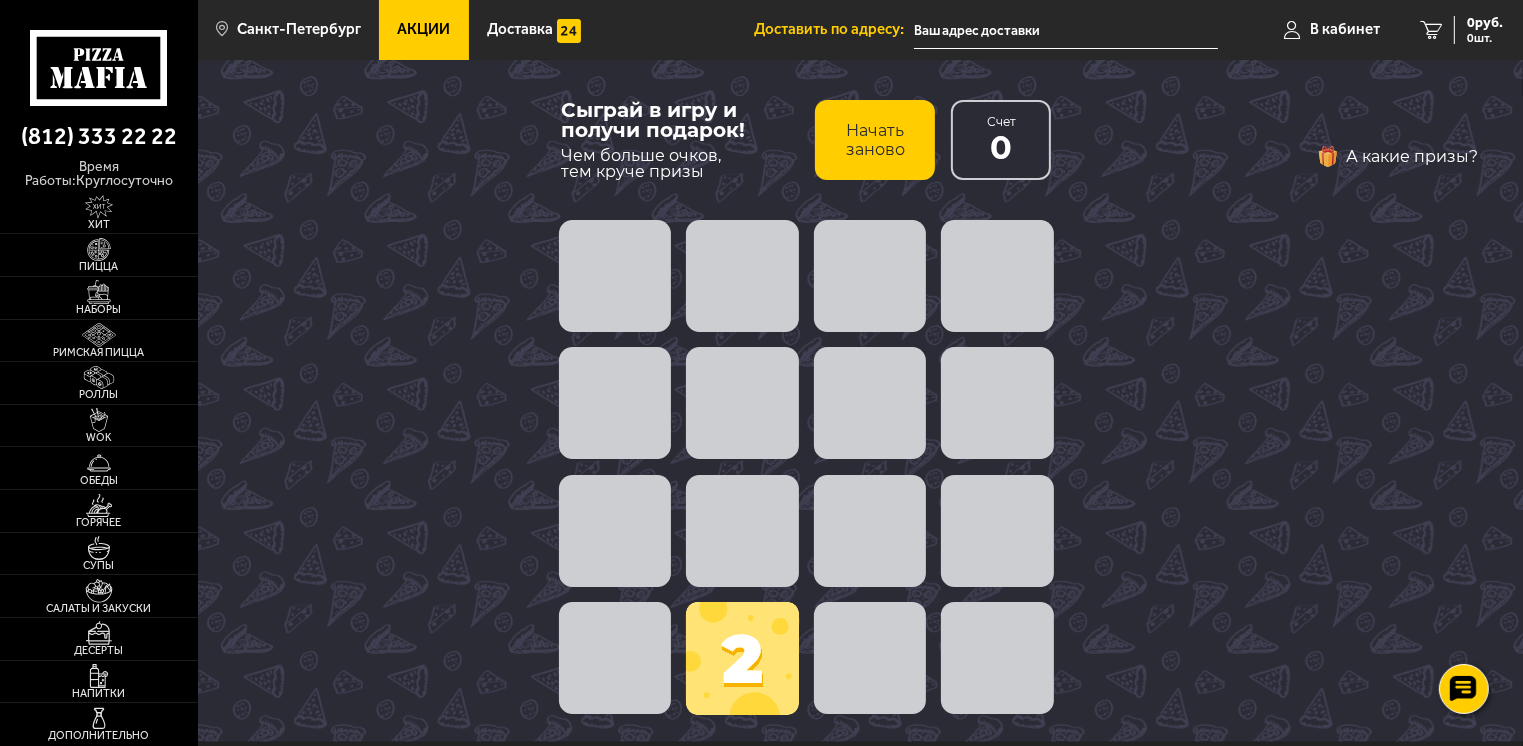 click on "Начать заново" at bounding box center (875, 140) 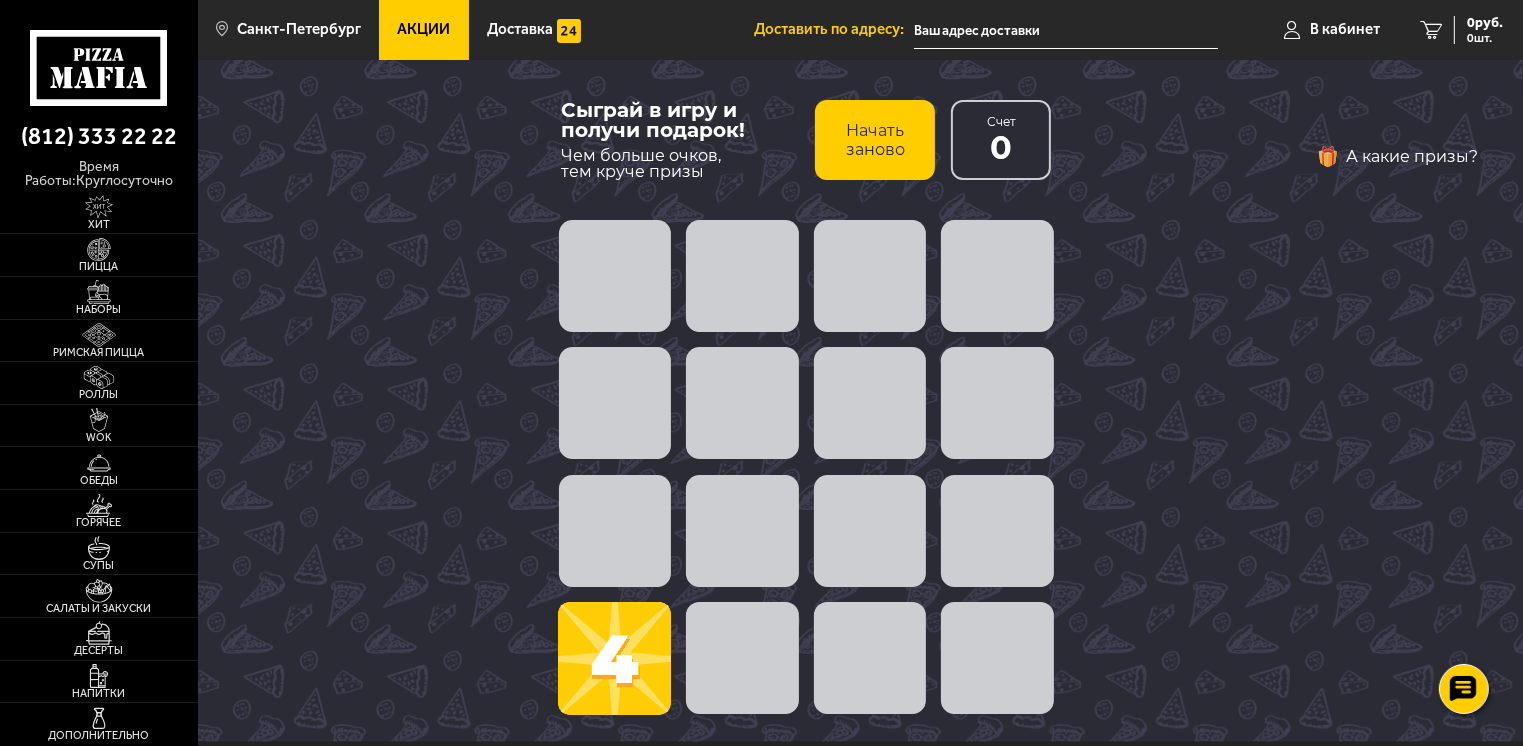 click at bounding box center [614, 658] 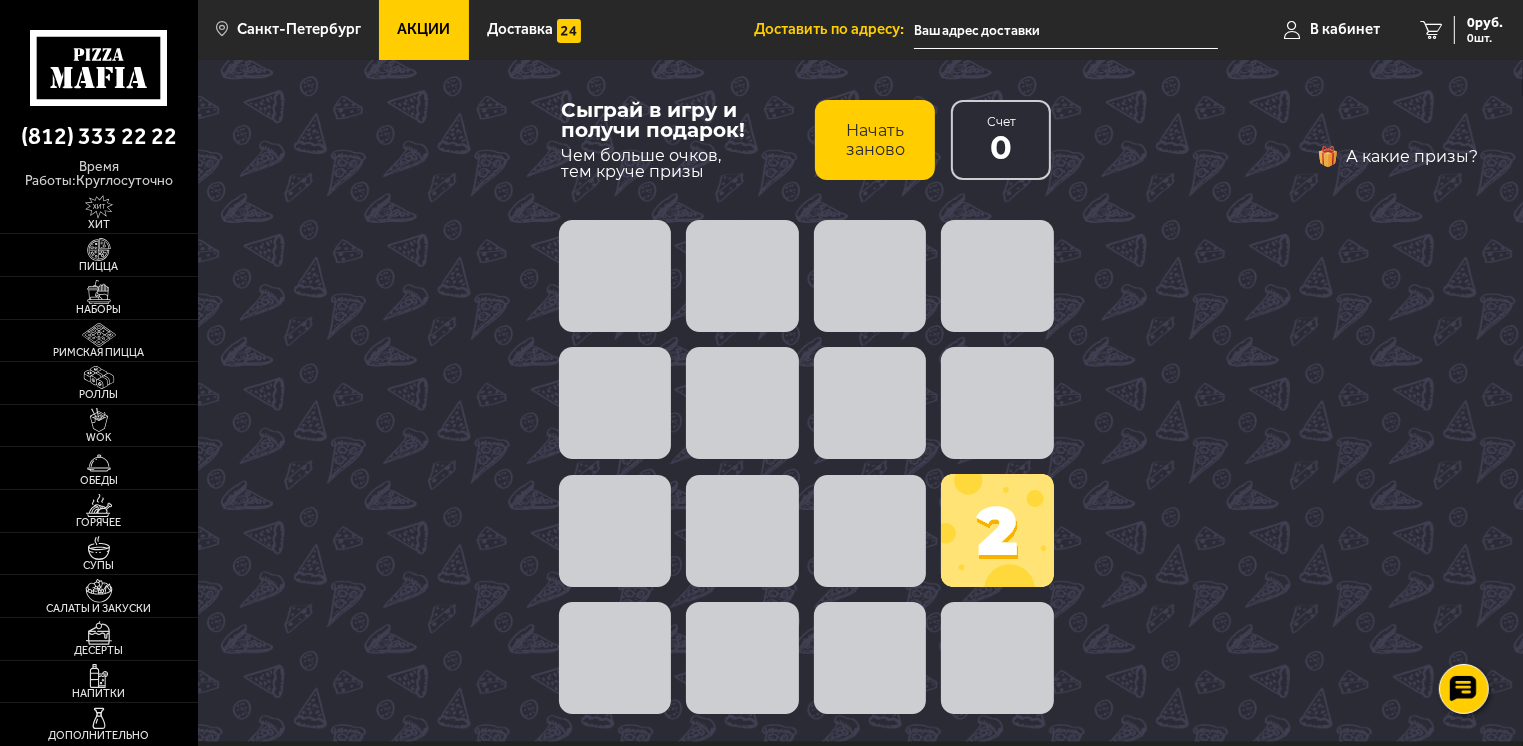 click on "Начать заново" at bounding box center [875, 140] 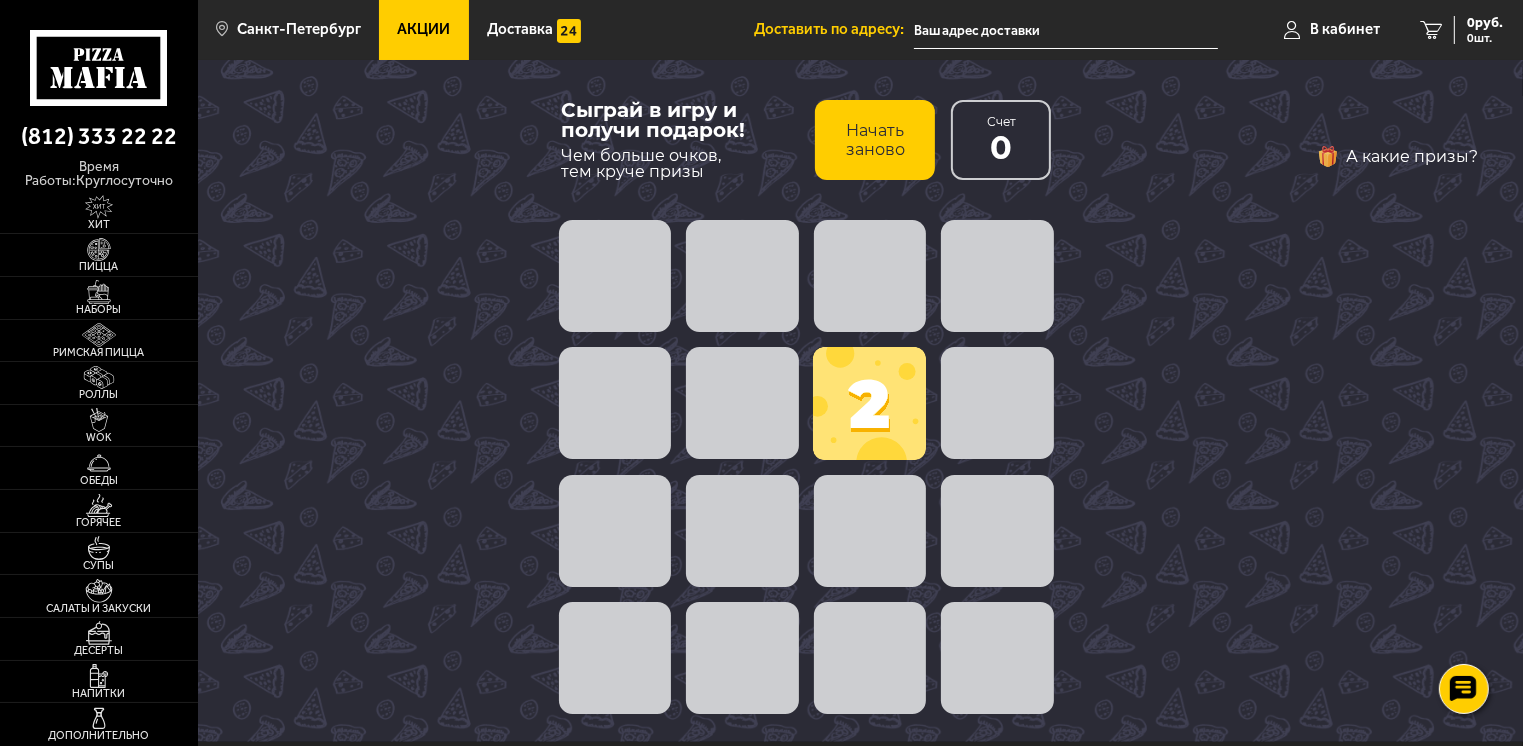 click at bounding box center (742, 403) 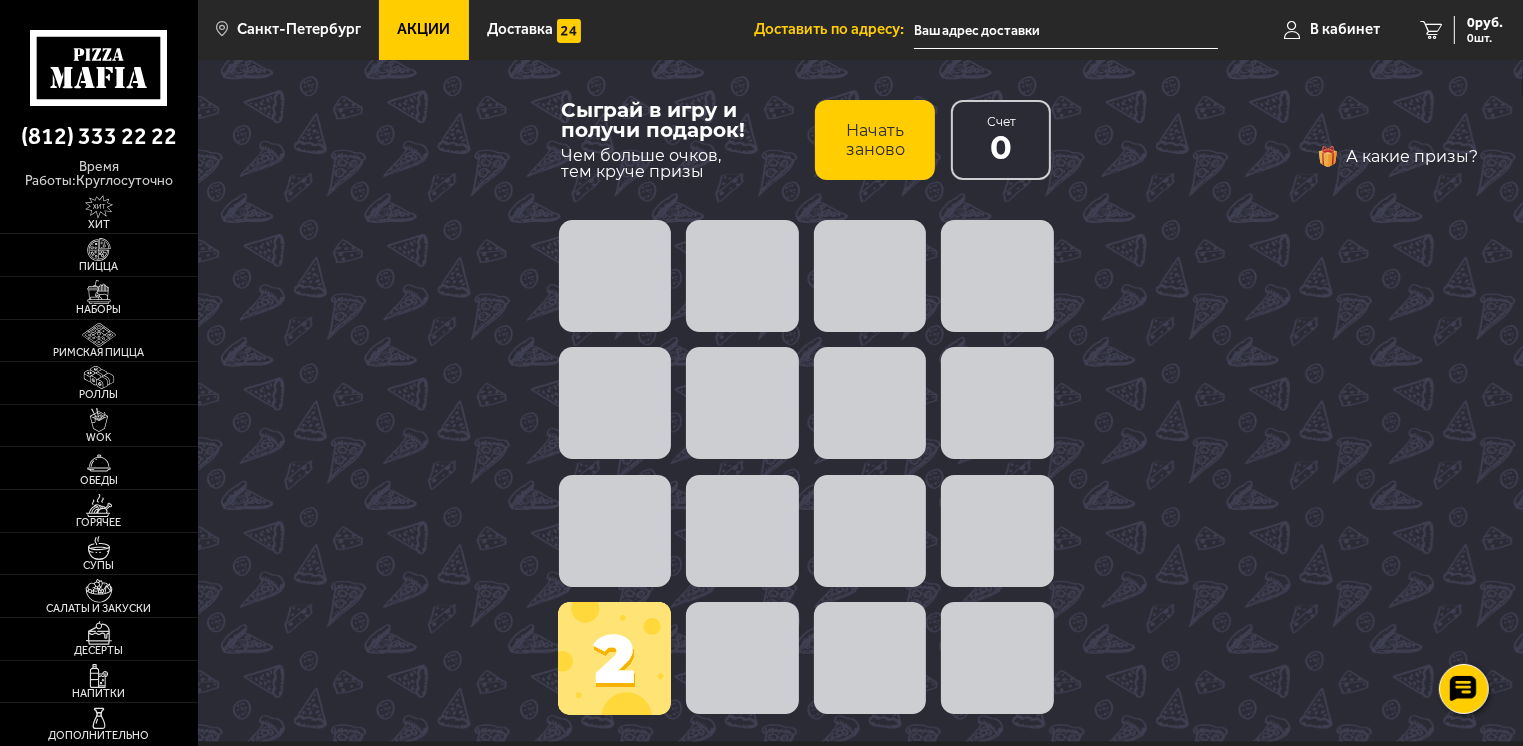 click on "Начать заново" at bounding box center (875, 140) 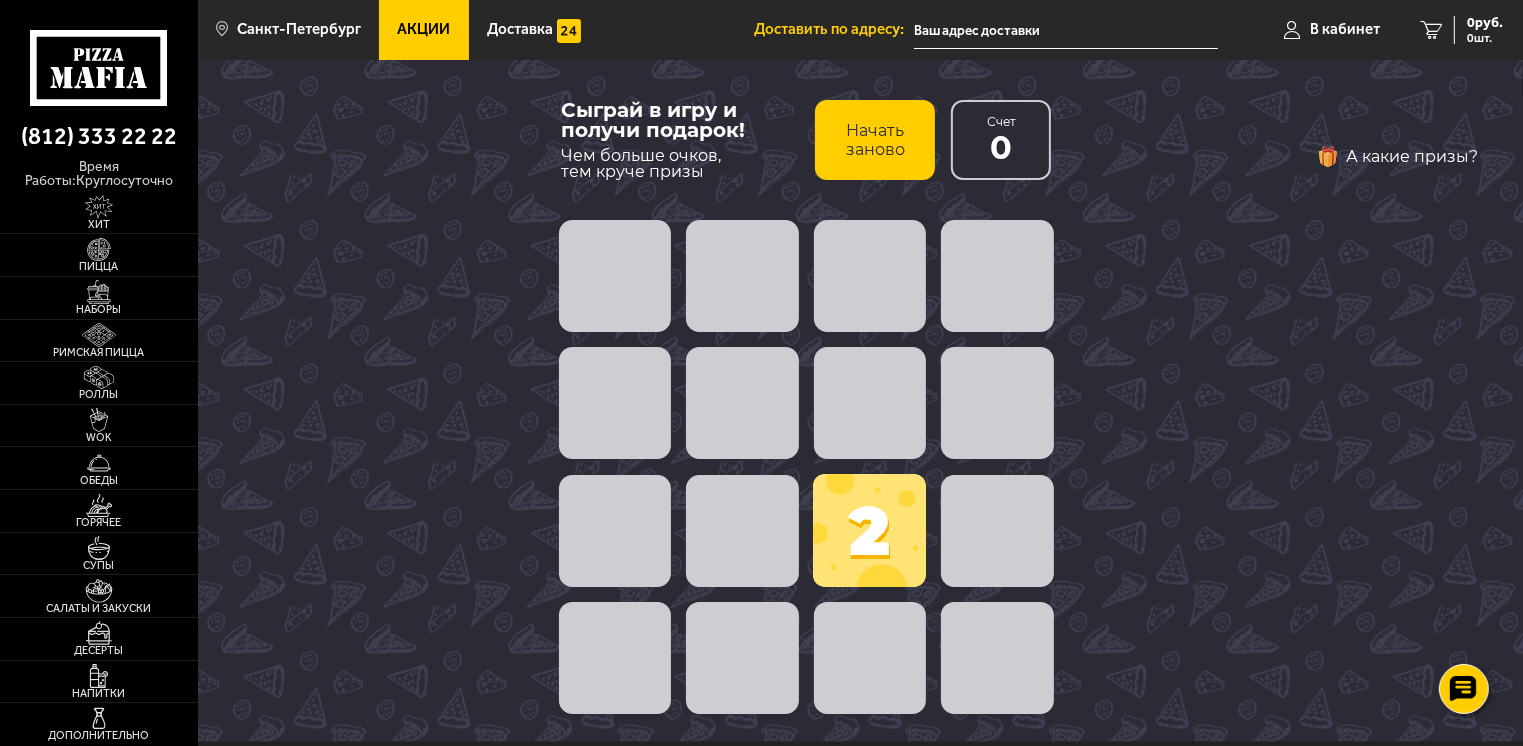 click on "Начать заново" at bounding box center (875, 140) 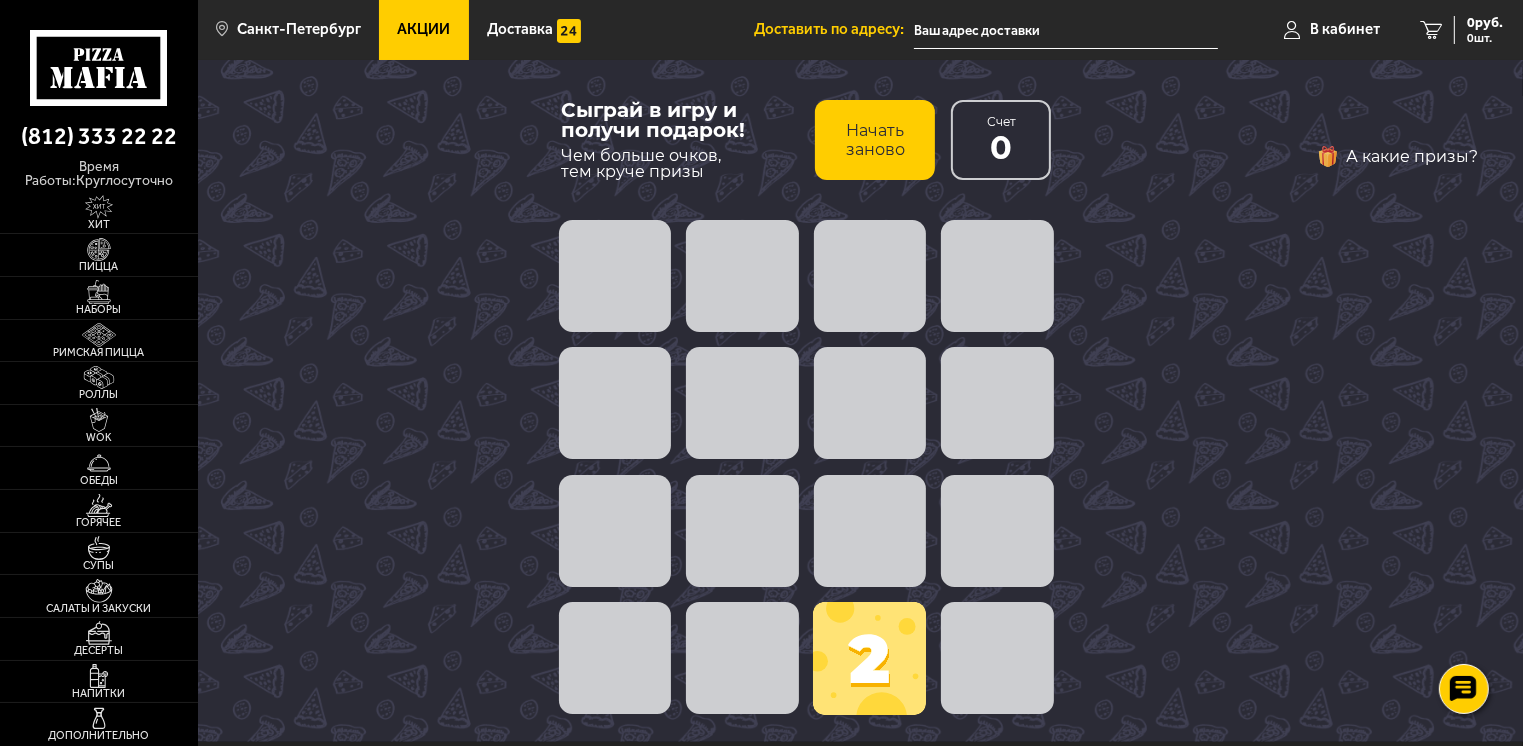 click on "Начать заново" at bounding box center (875, 140) 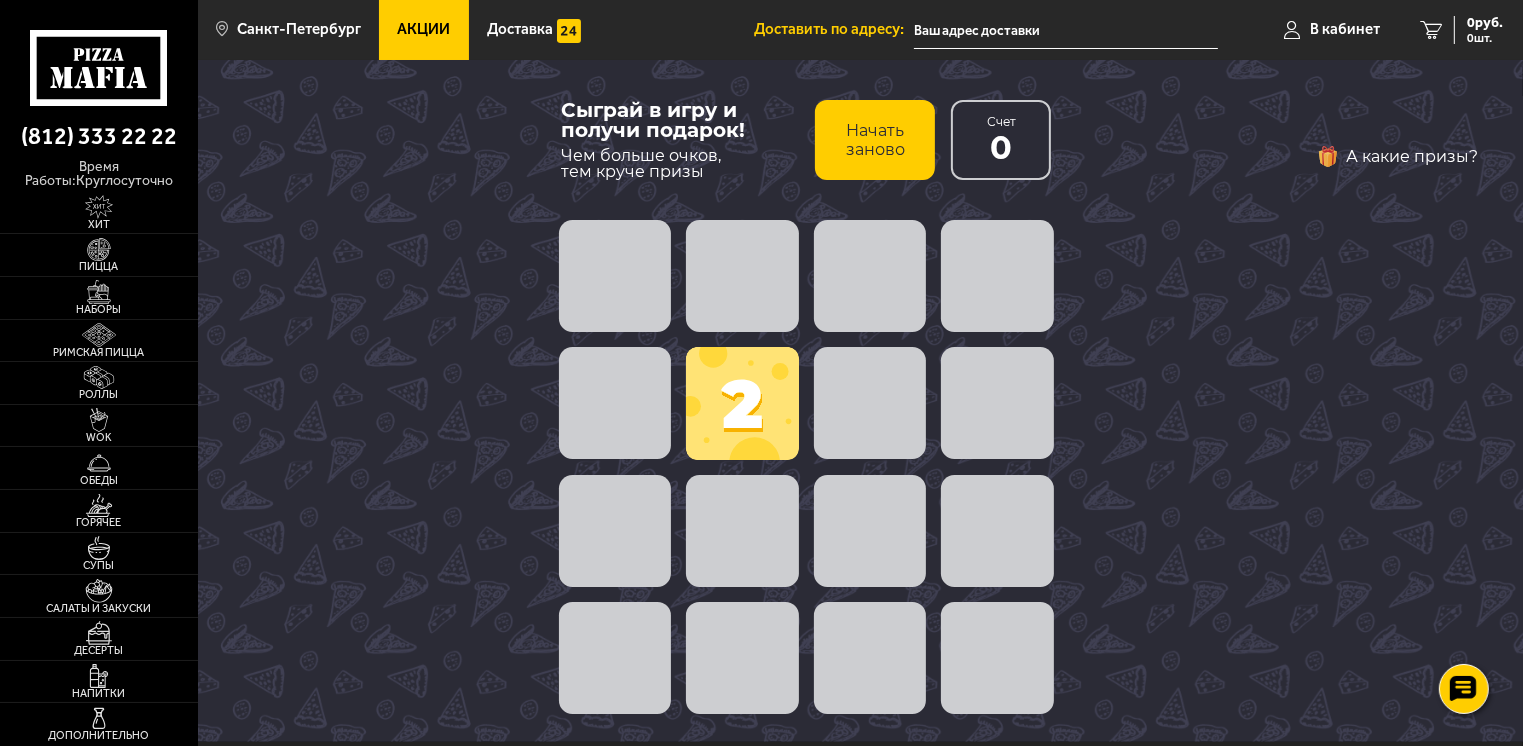 click on "Начать заново" at bounding box center (875, 140) 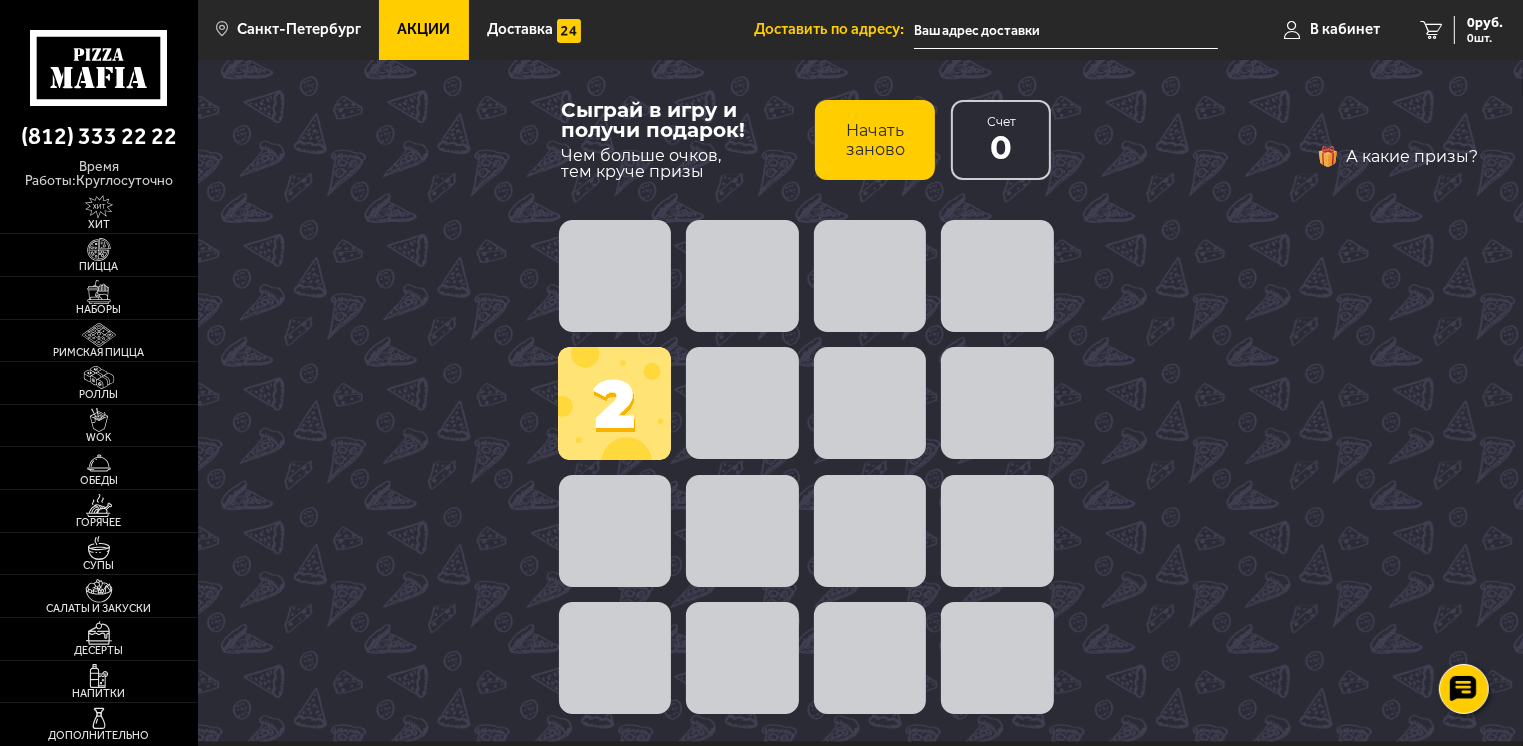 click on "Начать заново" at bounding box center [875, 140] 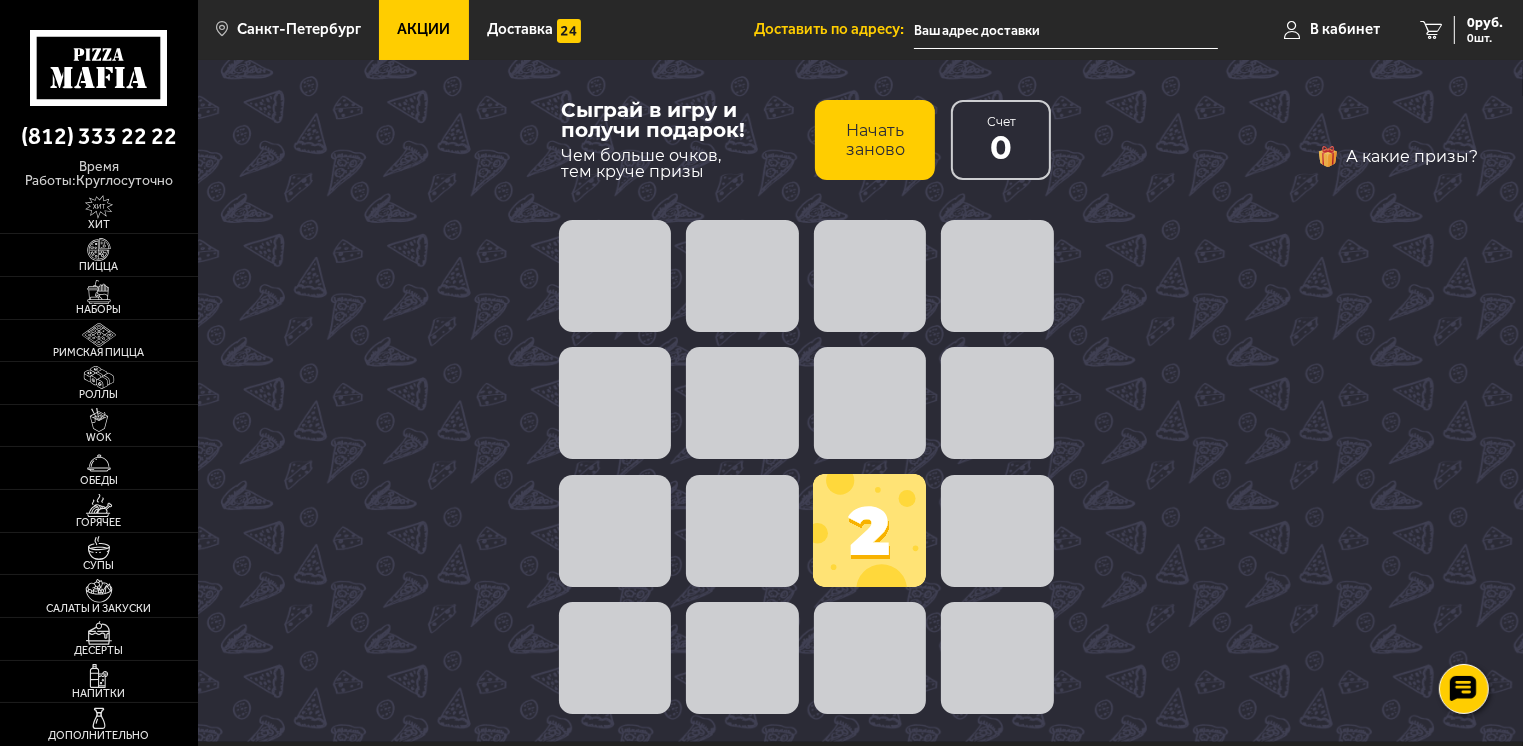 click on "Начать заново" at bounding box center (875, 140) 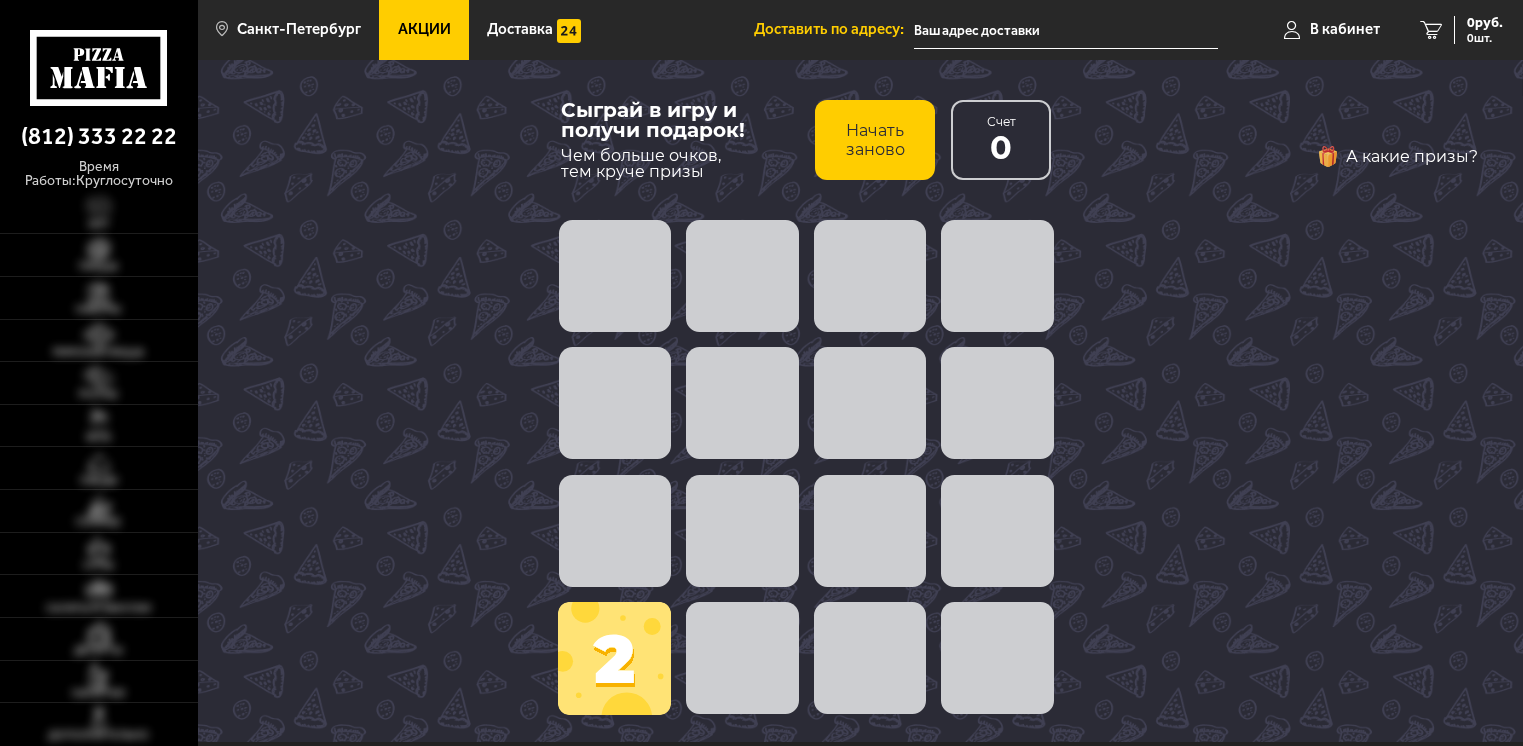 scroll, scrollTop: 0, scrollLeft: 0, axis: both 